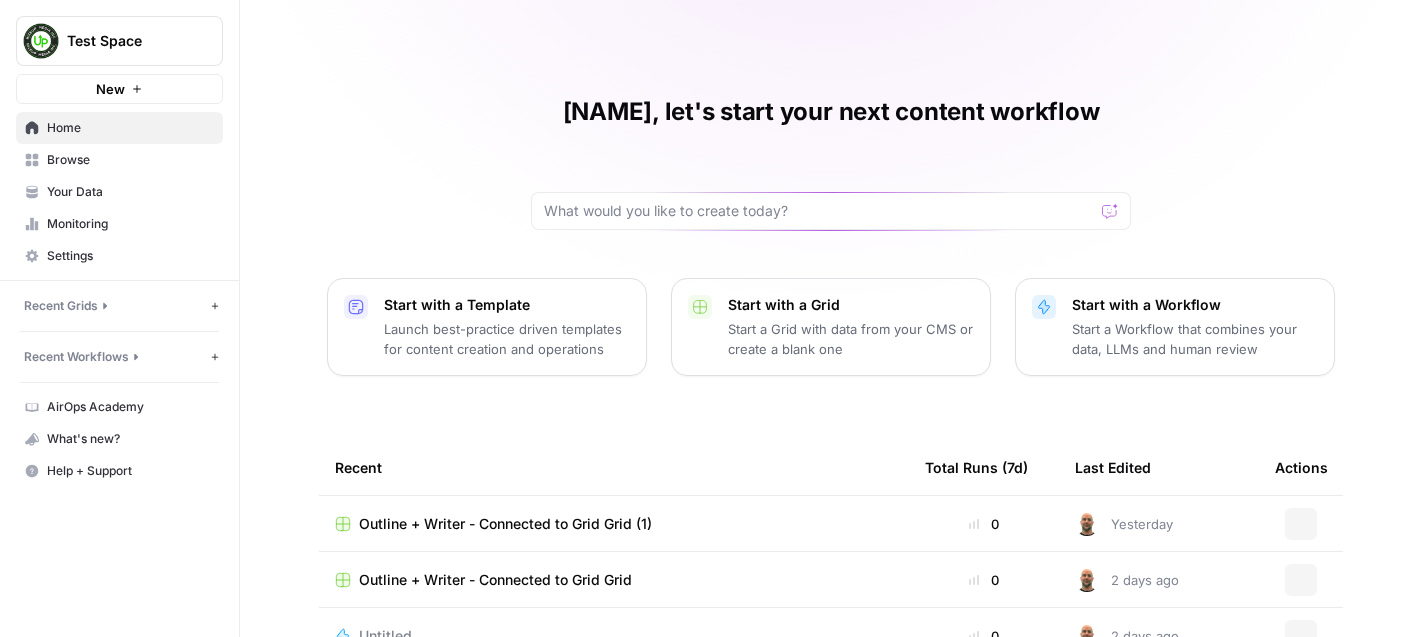 scroll, scrollTop: 0, scrollLeft: 0, axis: both 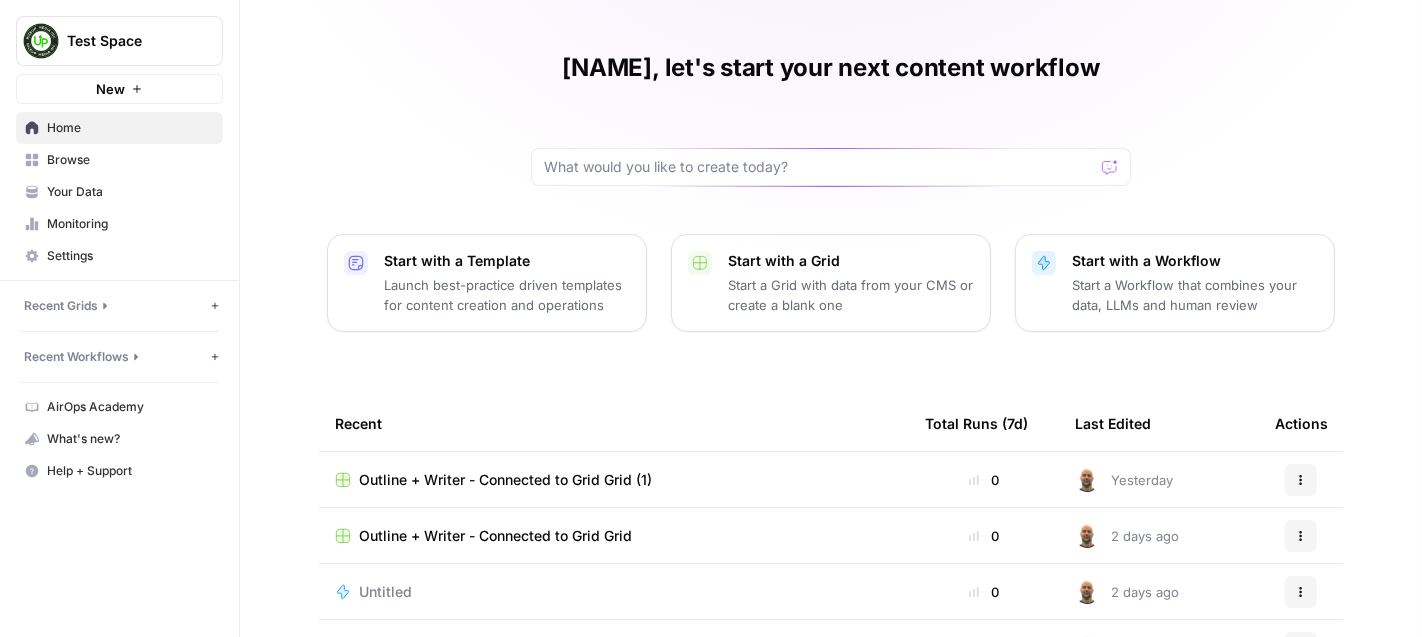 click on "Outline + Writer - Connected to Grid Grid (1)" at bounding box center (505, 480) 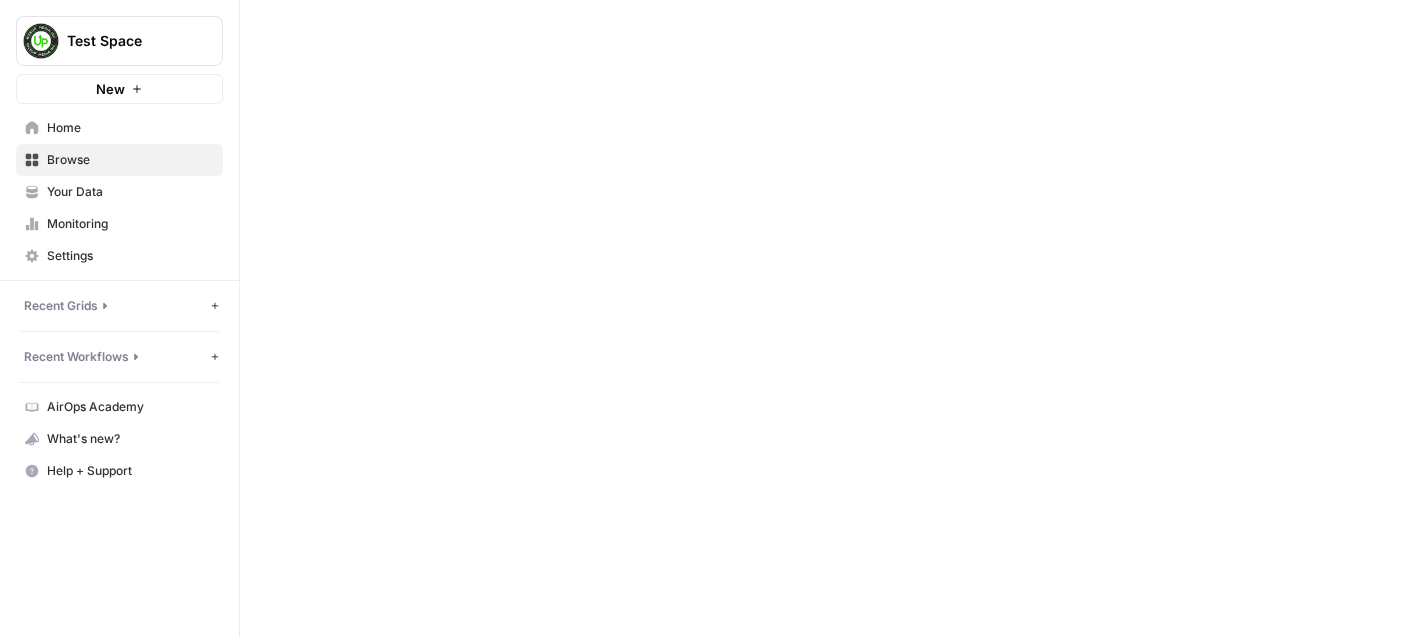 scroll, scrollTop: 0, scrollLeft: 0, axis: both 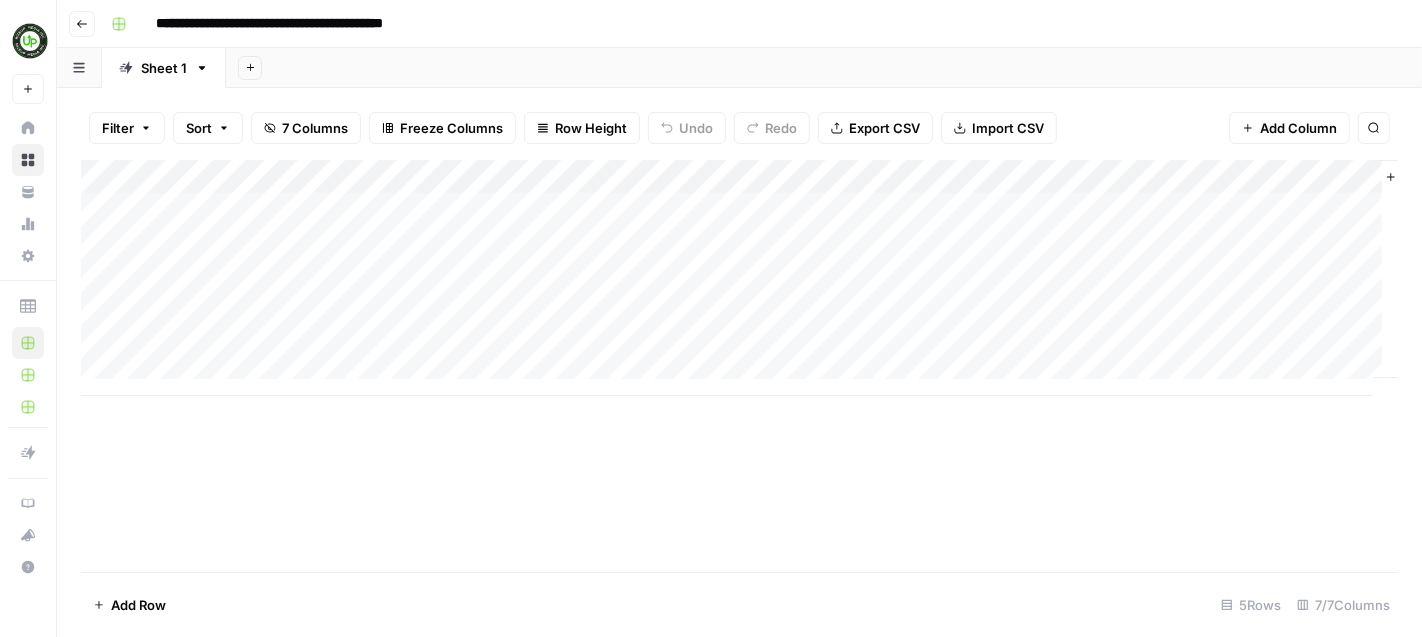 click 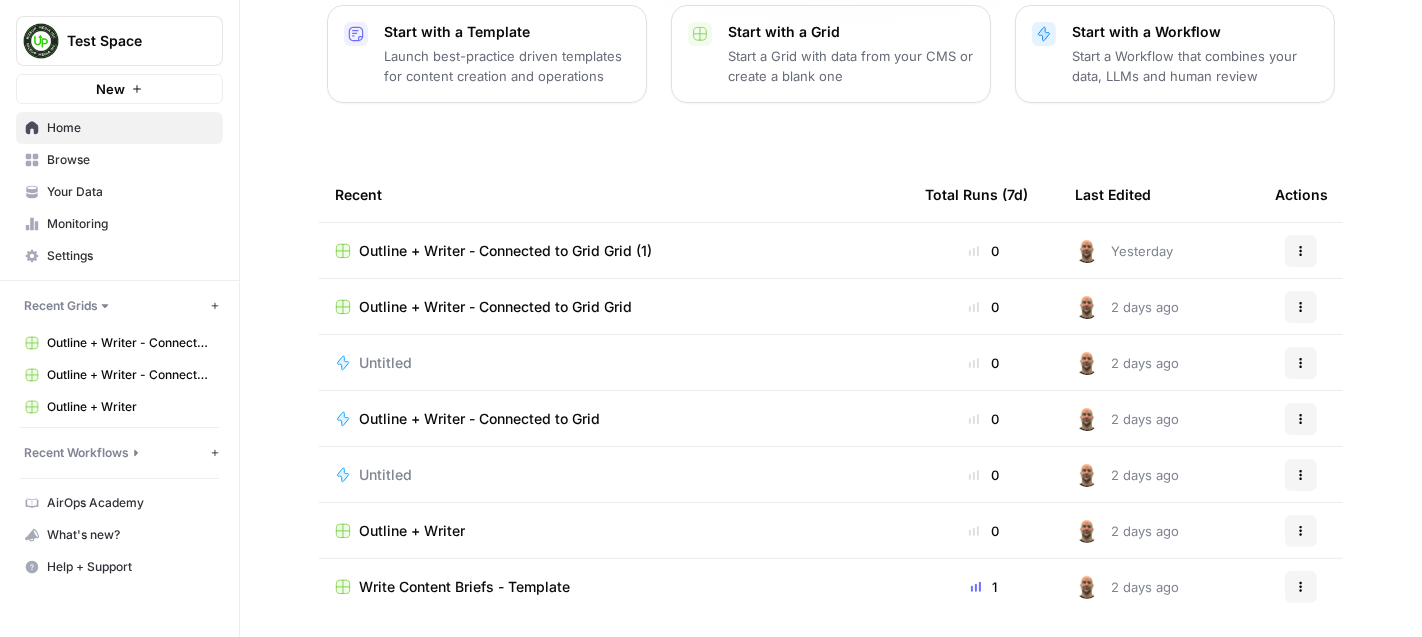 scroll, scrollTop: 282, scrollLeft: 0, axis: vertical 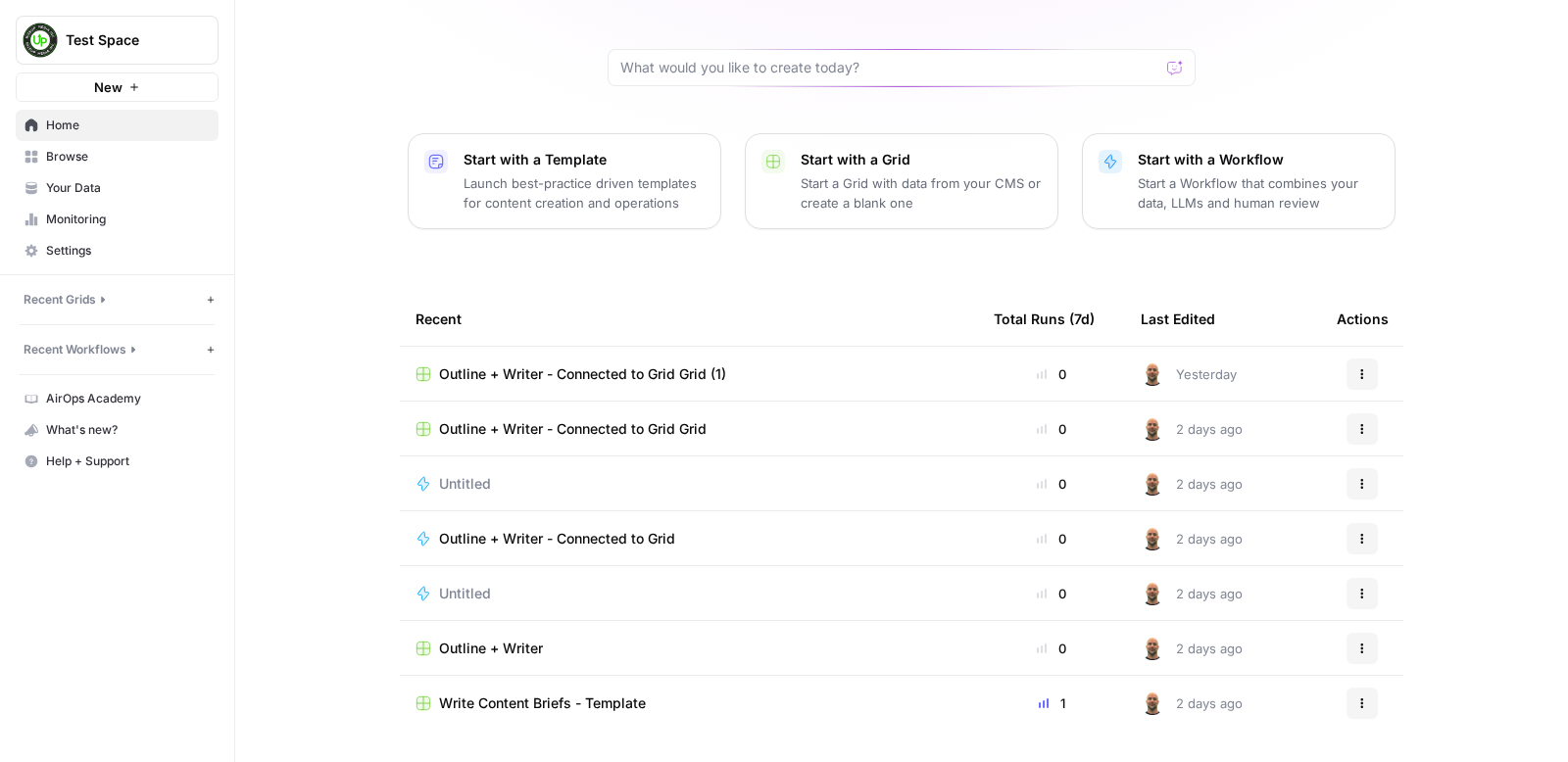 click on "Outline + Writer - Connected to Grid Grid (1)" at bounding box center [582, 374] 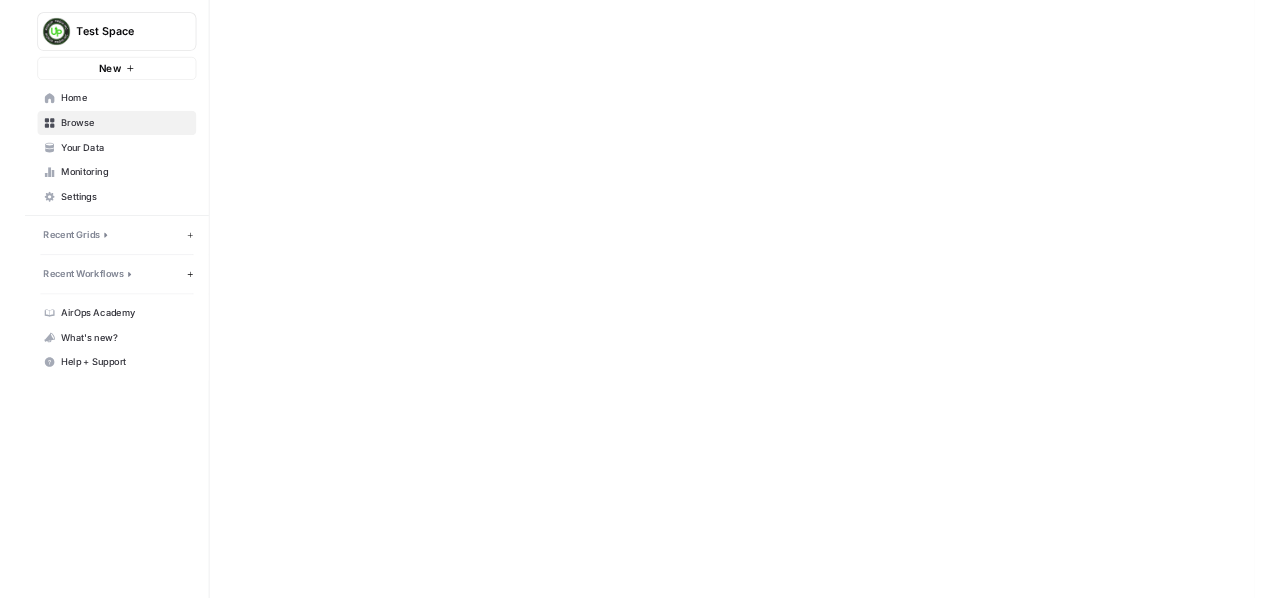 scroll, scrollTop: 0, scrollLeft: 0, axis: both 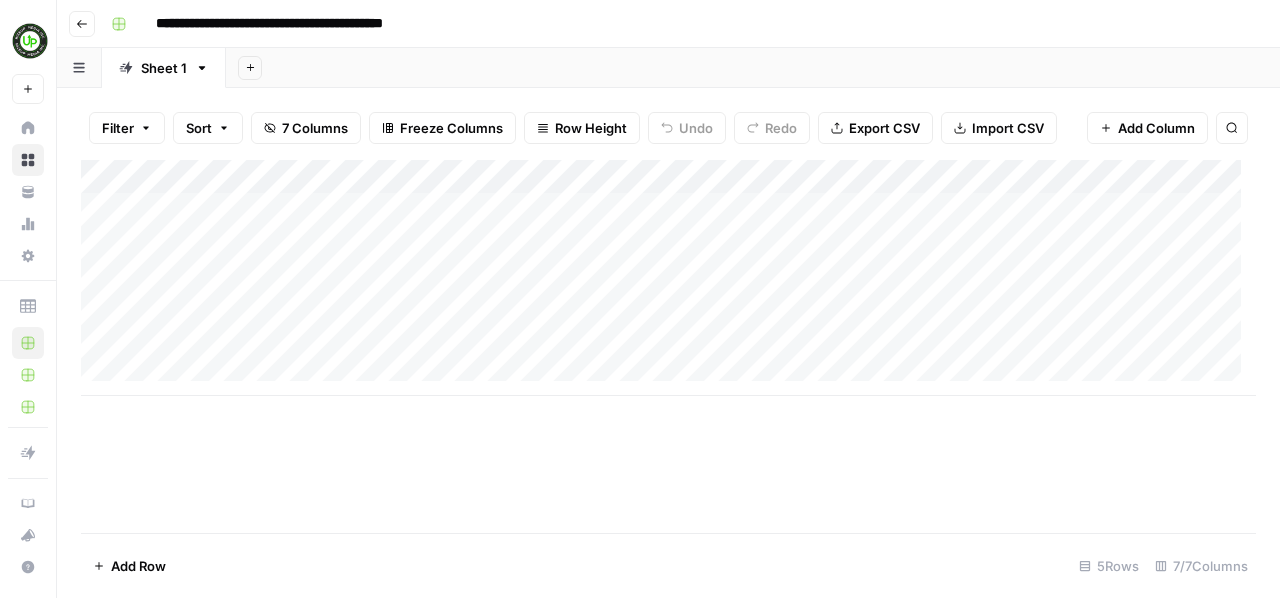 click on "Add Column" at bounding box center [668, 278] 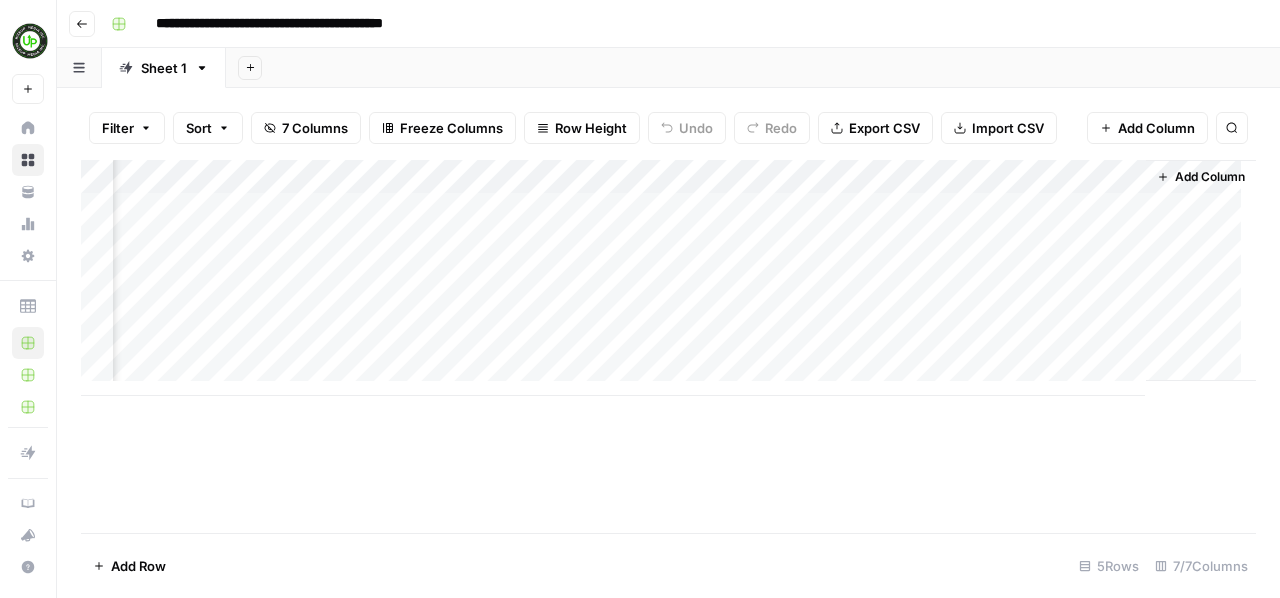 scroll, scrollTop: 0, scrollLeft: 244, axis: horizontal 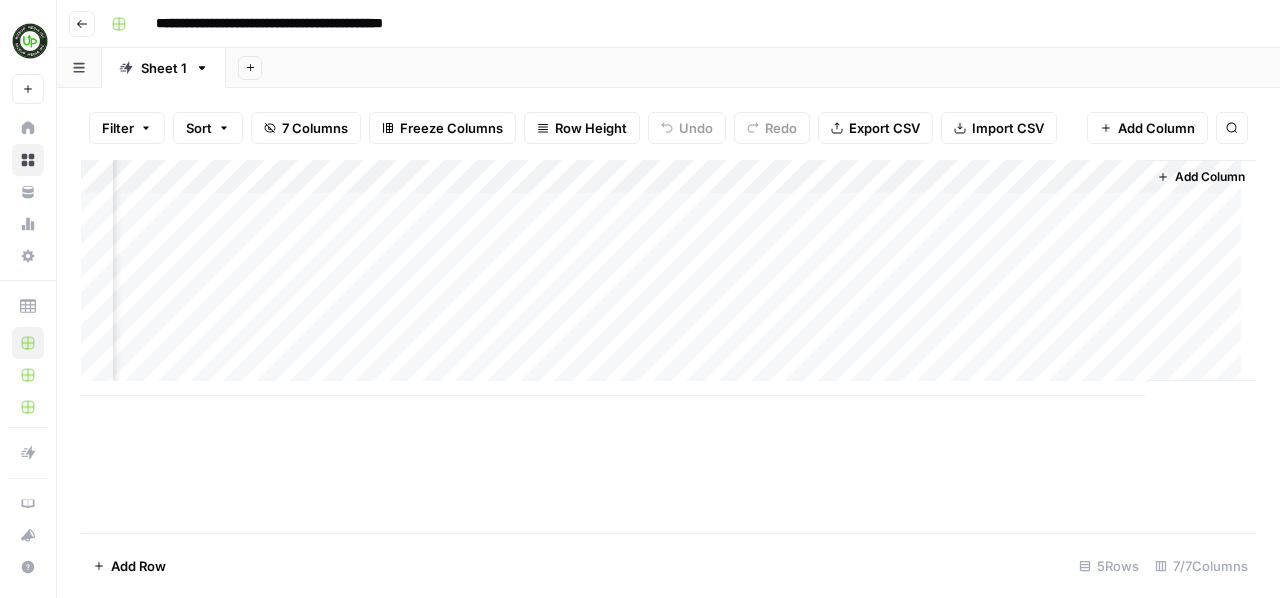 click on "Add Column" at bounding box center (668, 278) 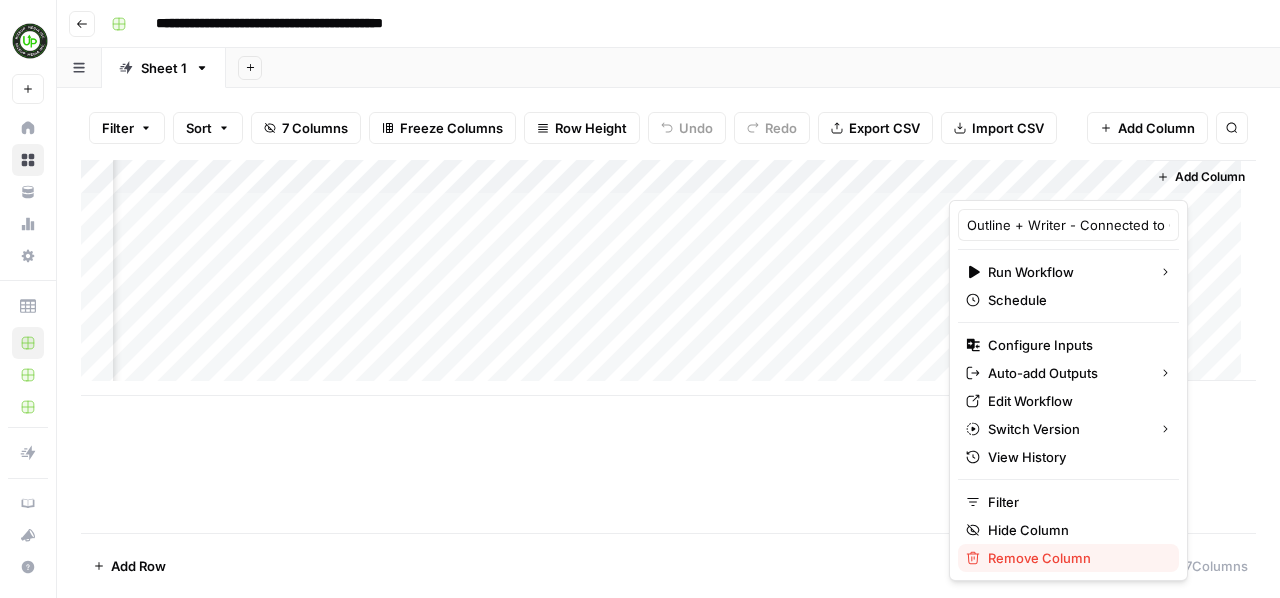 click on "Remove Column" at bounding box center [1075, 558] 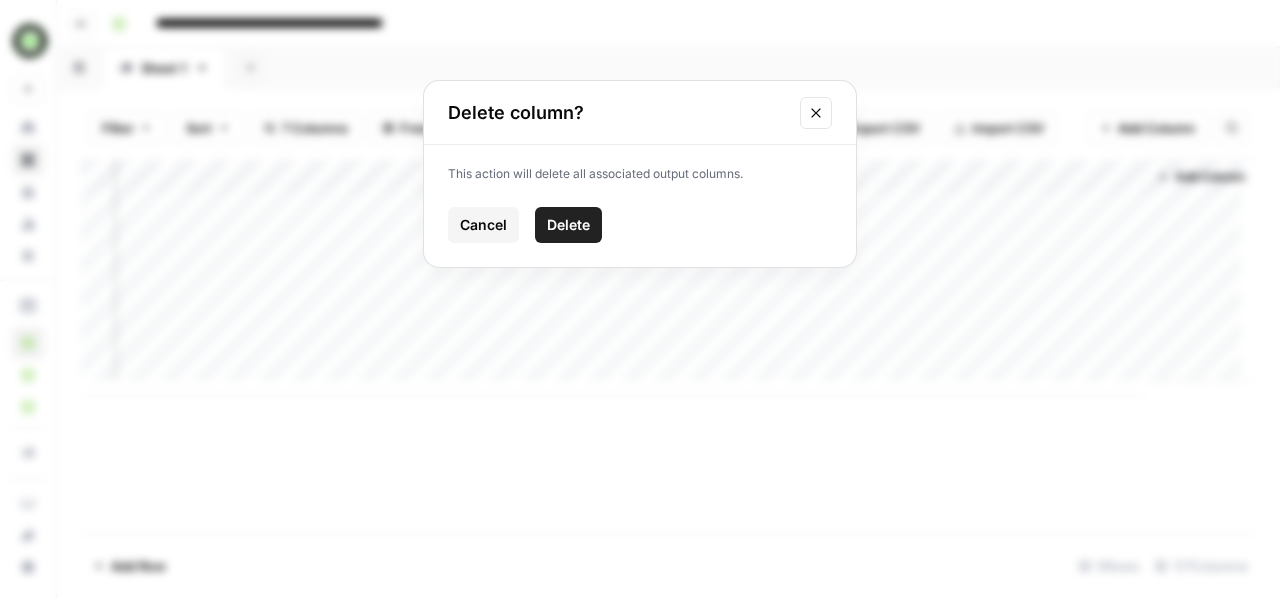 click on "Cancel" at bounding box center [483, 225] 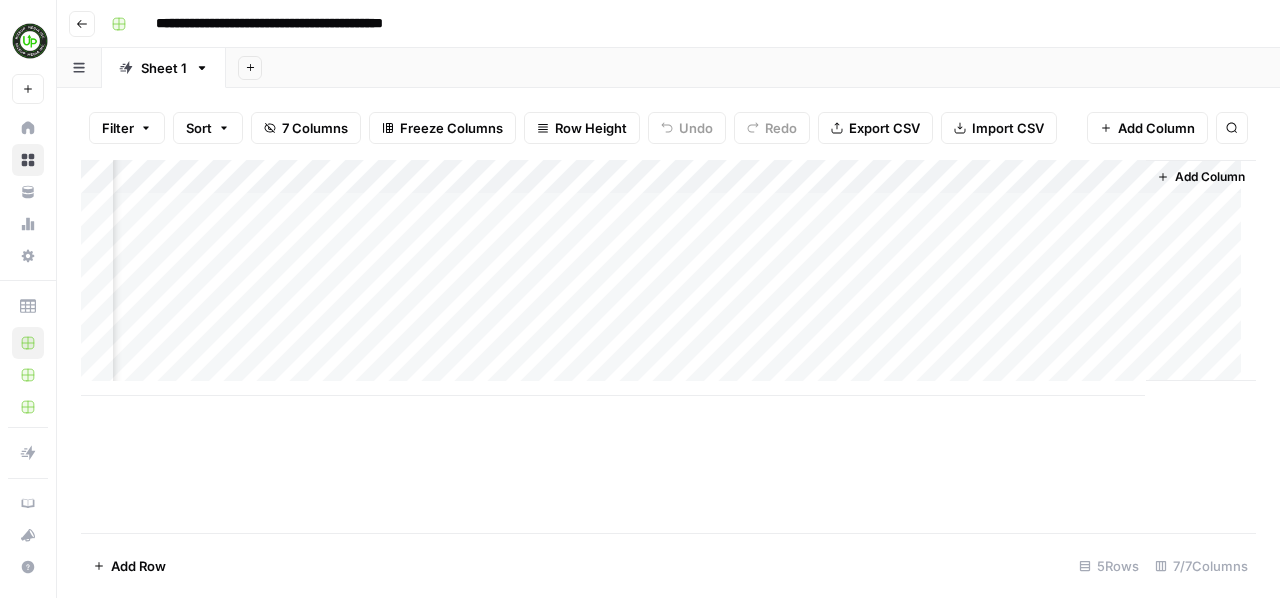 click 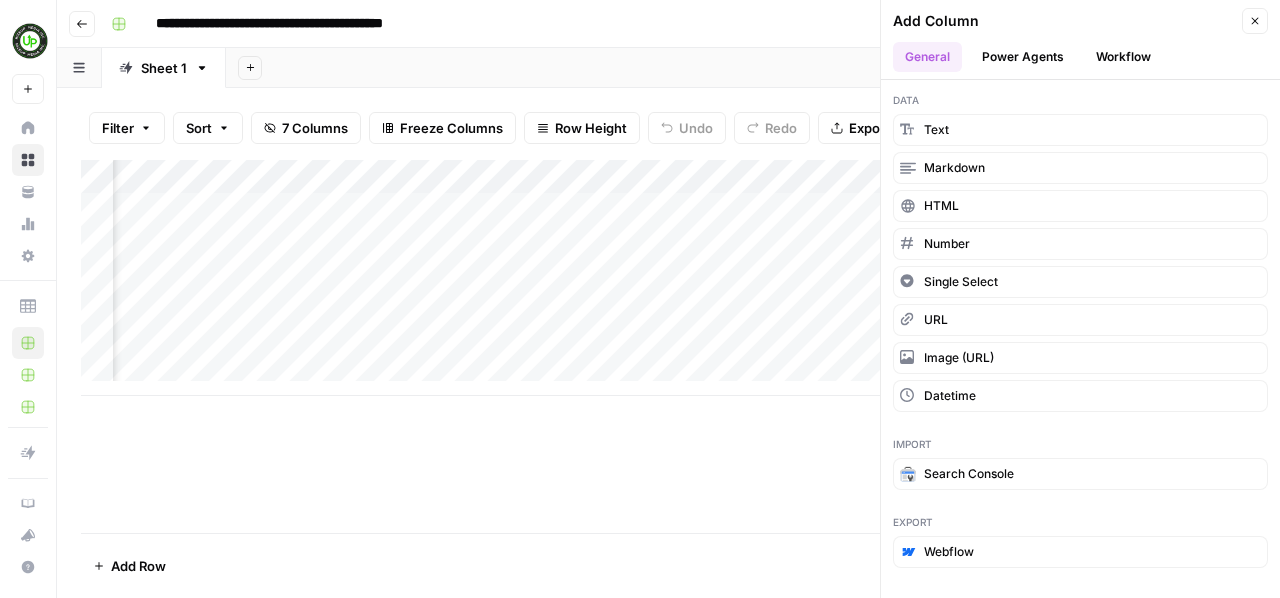 click on "Workflow" at bounding box center [1123, 57] 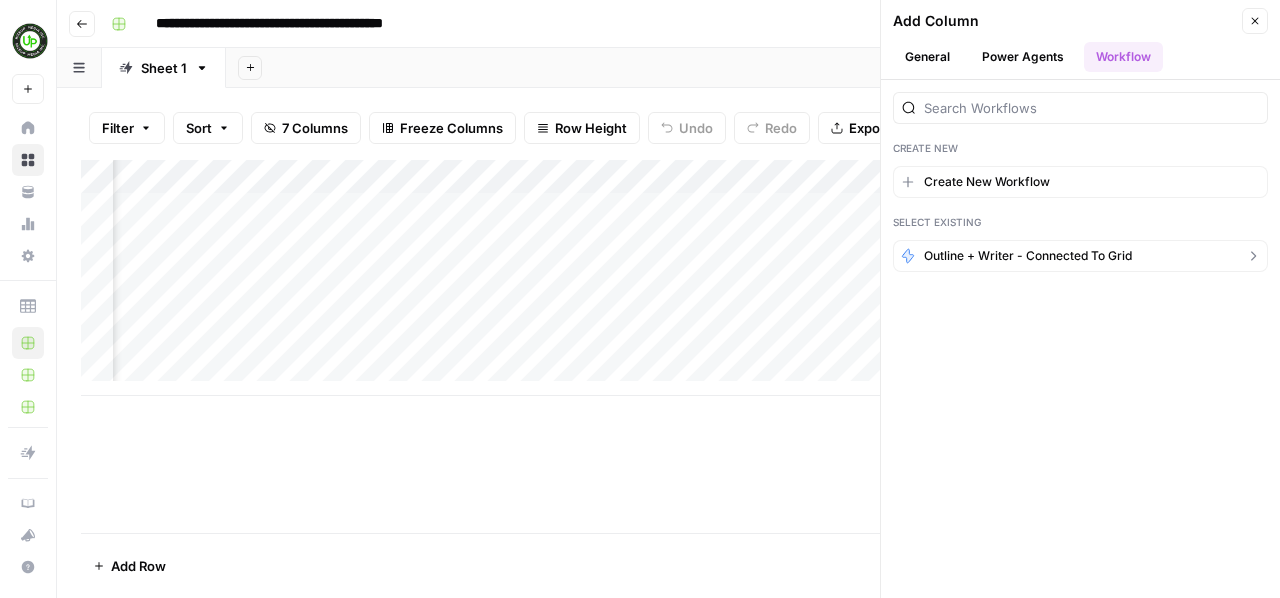 click on "Outline + Writer - Connected to Grid" at bounding box center [1028, 256] 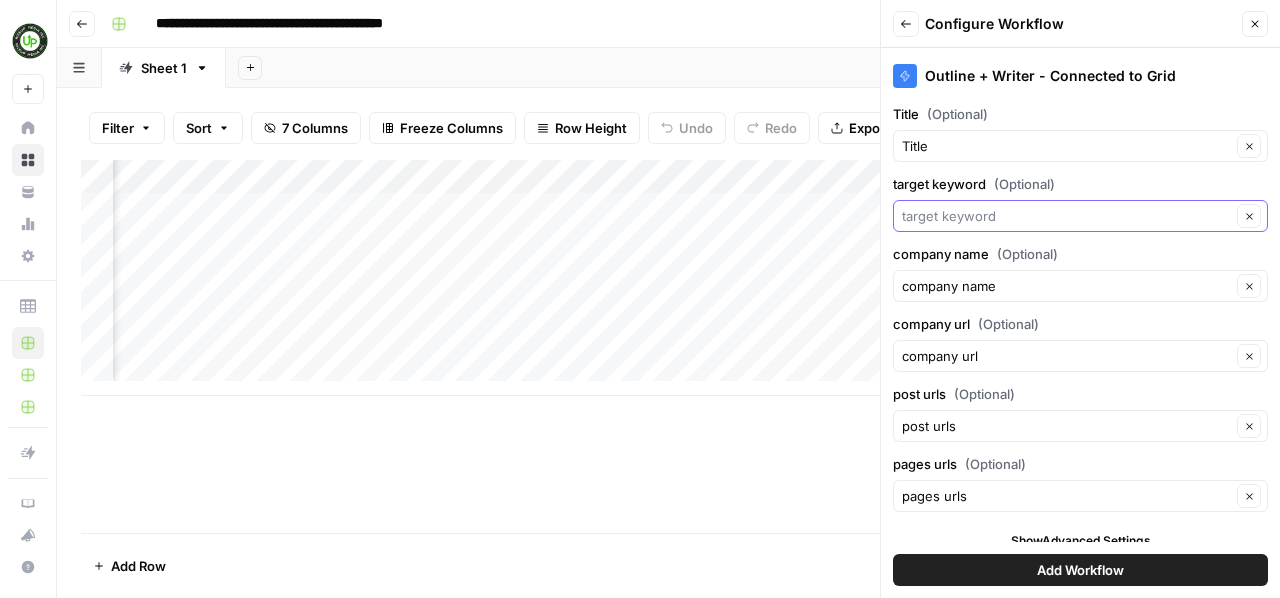 click on "target keyword   (Optional)" at bounding box center [1066, 216] 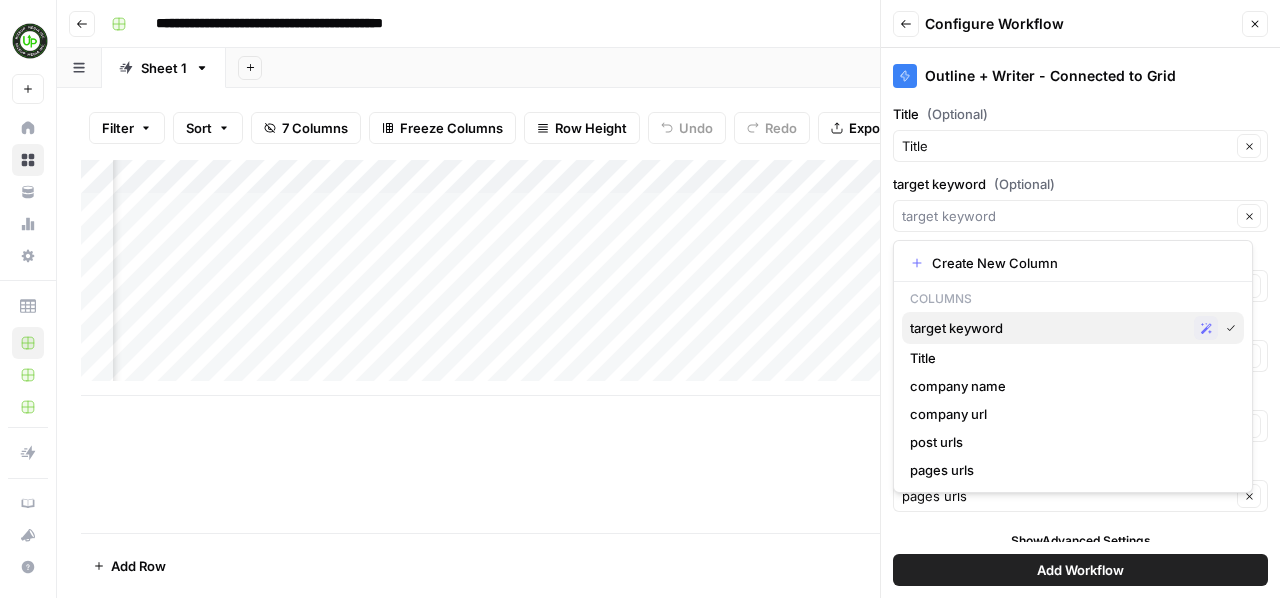 click on "target keyword" at bounding box center [1048, 328] 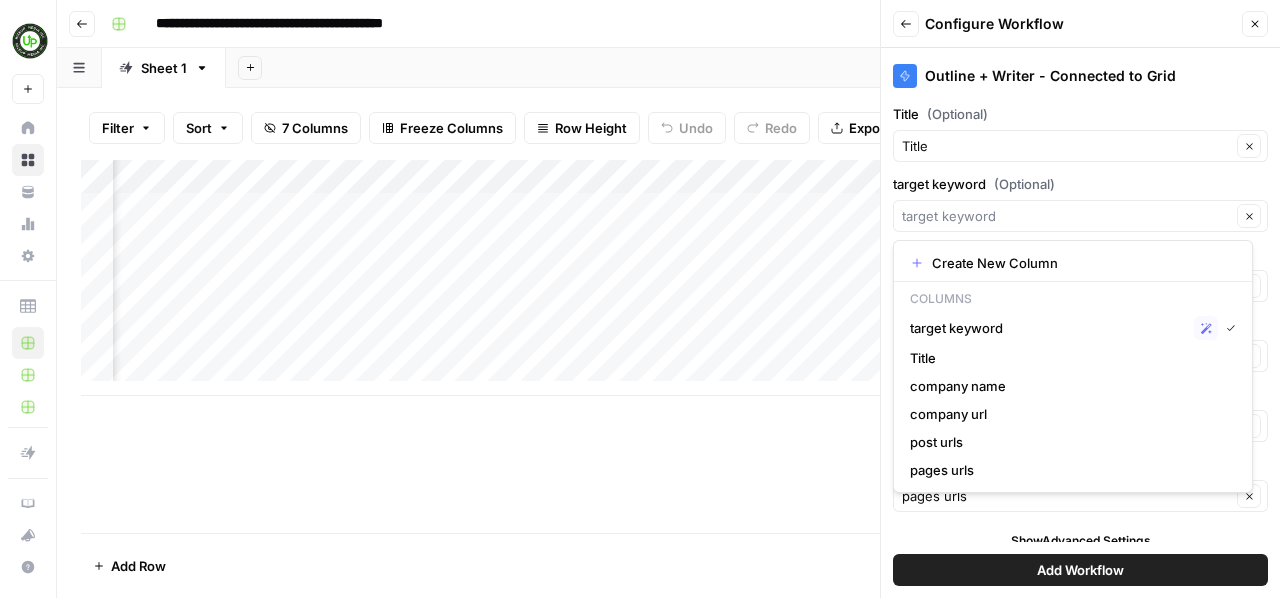type on "target keyword" 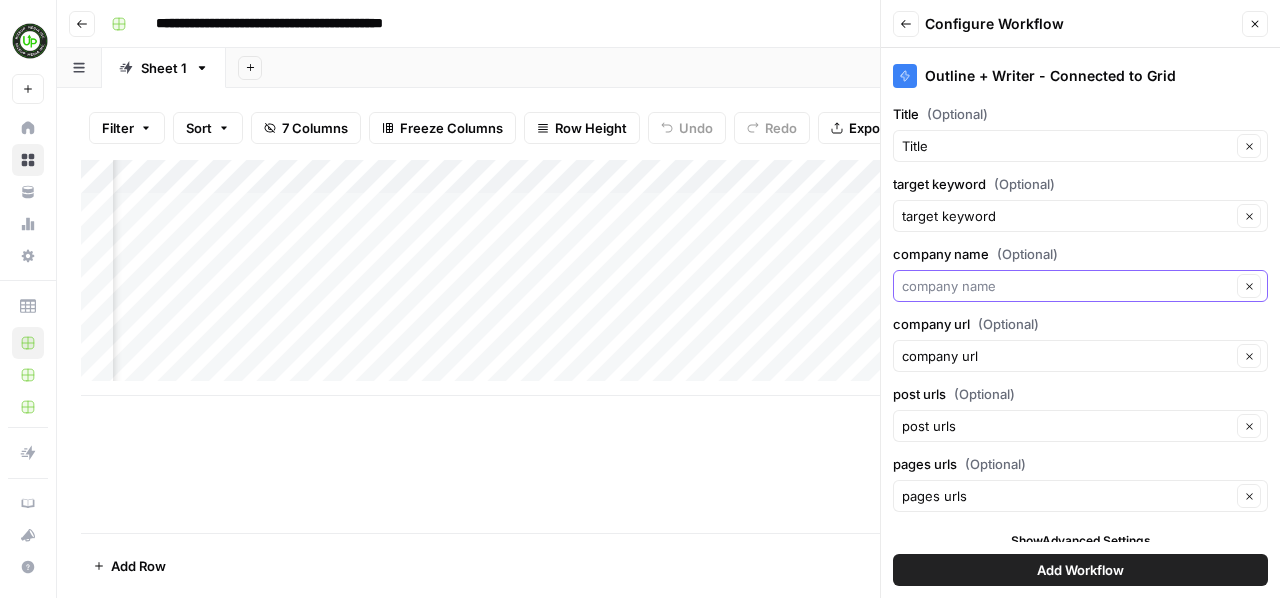 click on "company name   (Optional)" at bounding box center [1066, 286] 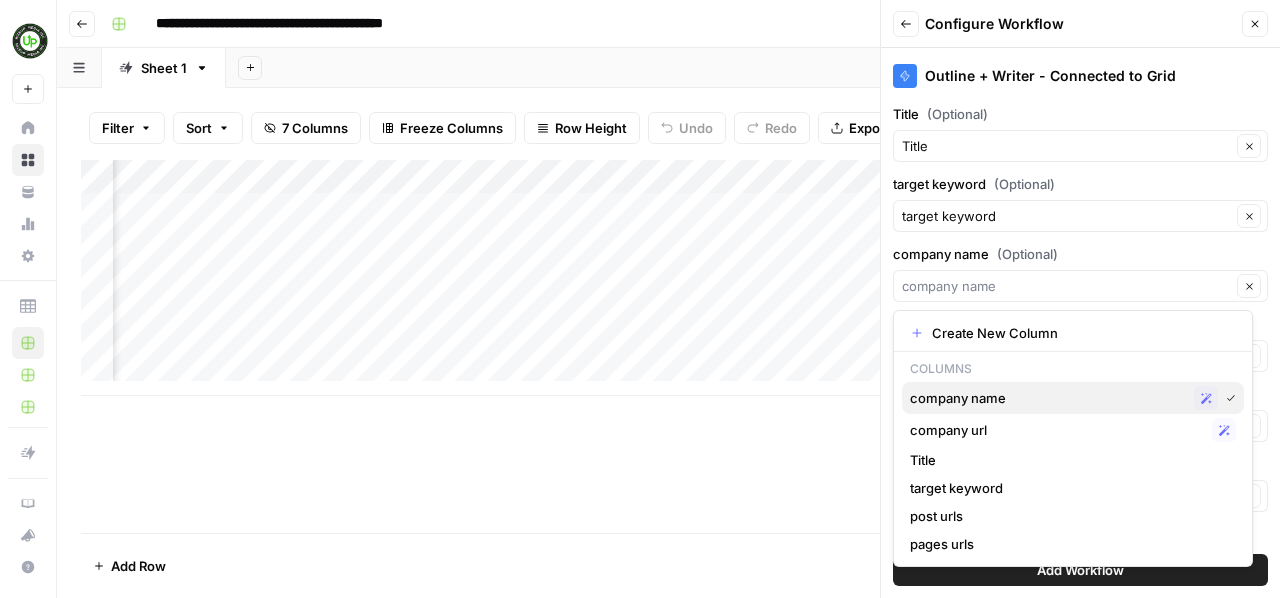 click on "company name" at bounding box center (1048, 398) 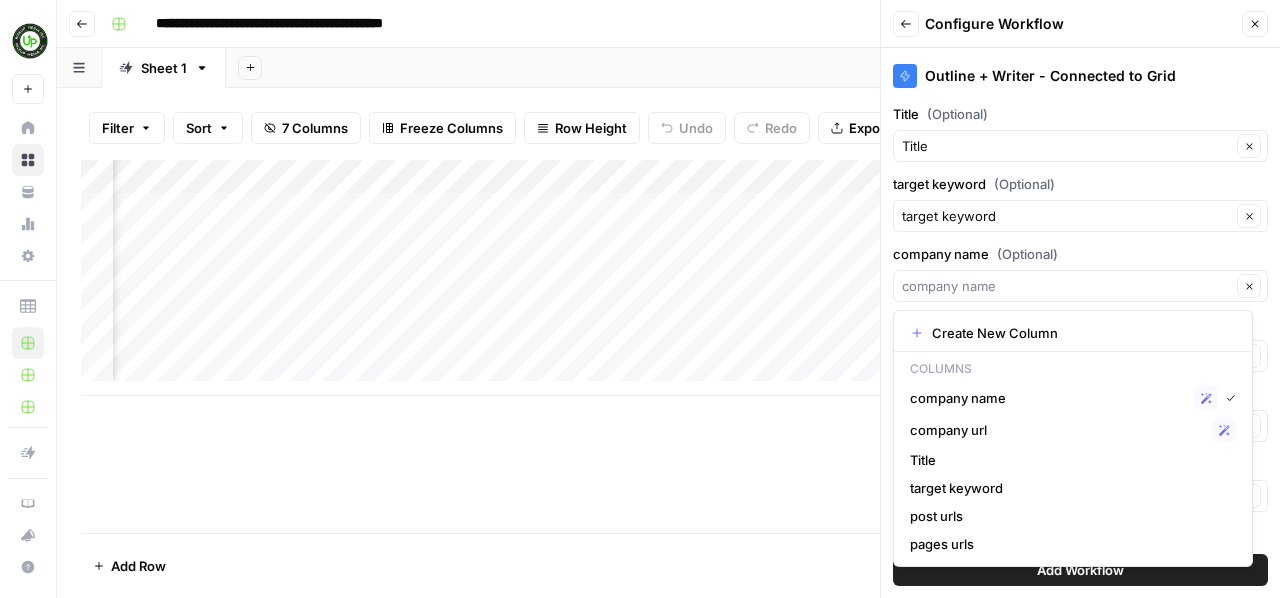 type on "company name" 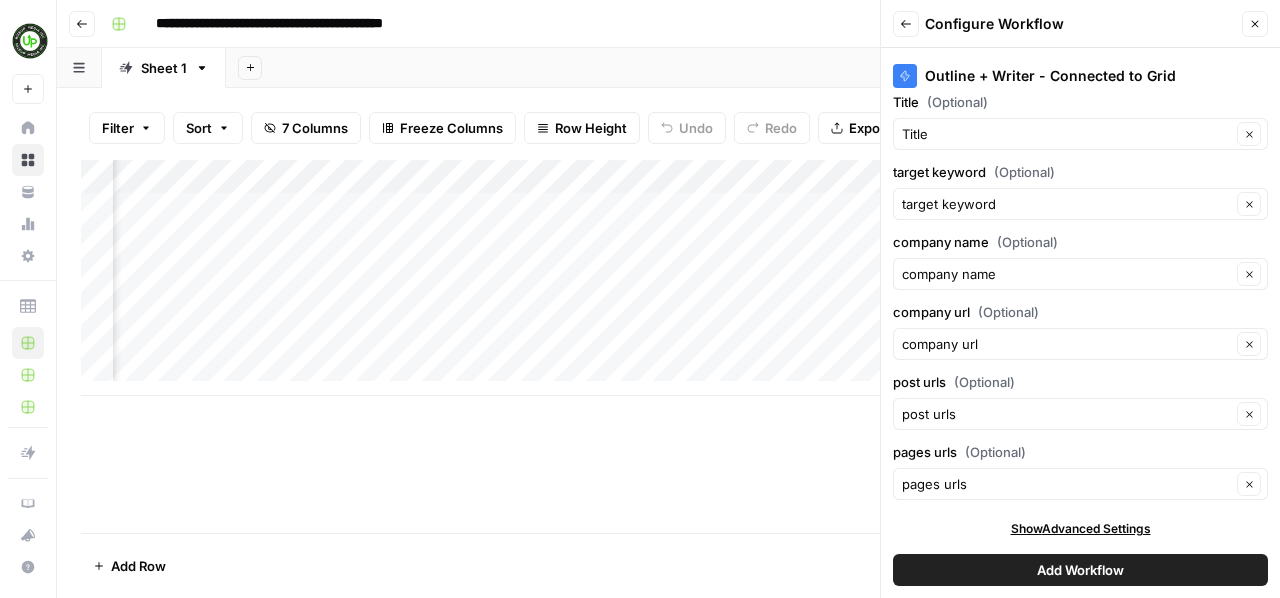 scroll, scrollTop: 16, scrollLeft: 0, axis: vertical 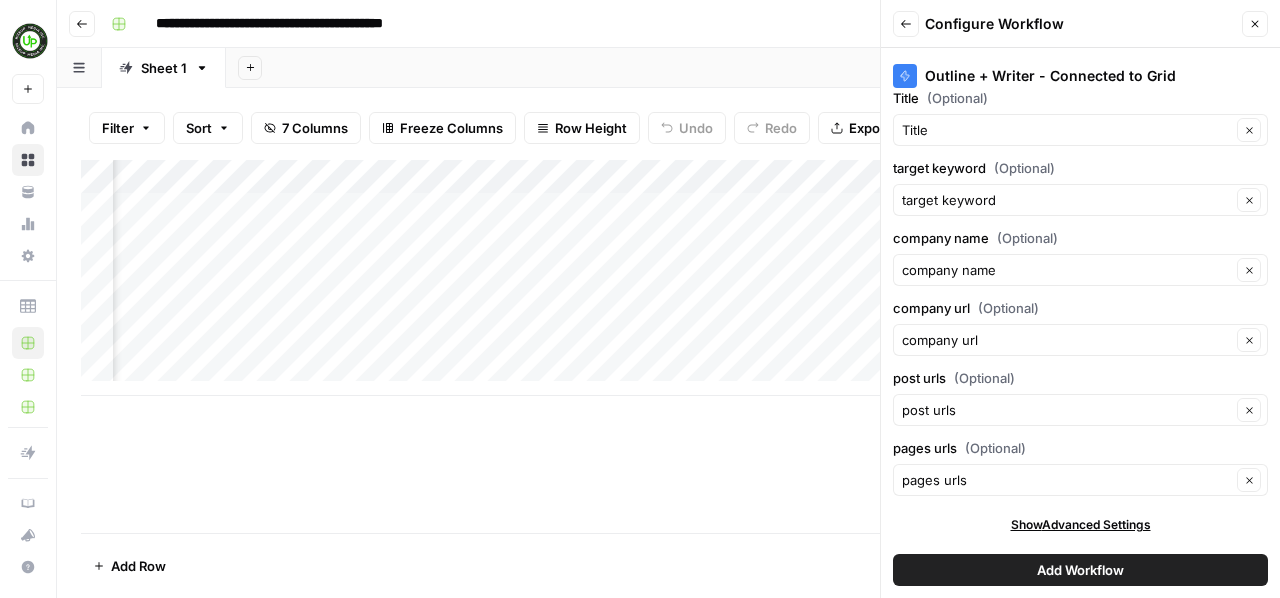 click 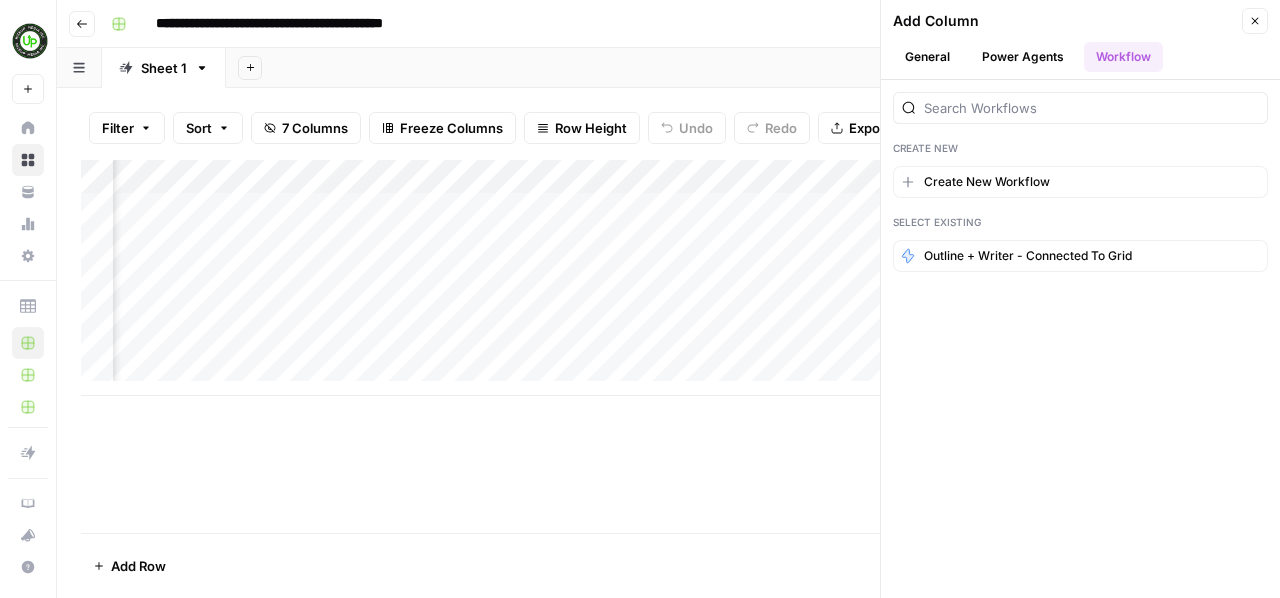 click 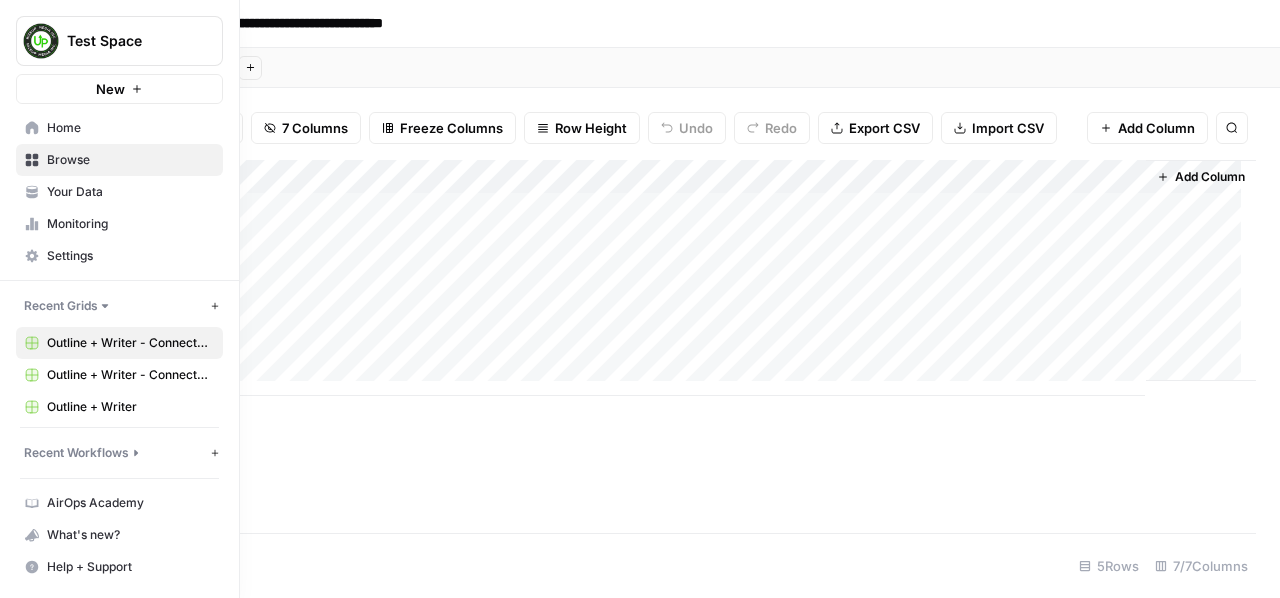 click on "Recent Grids" at bounding box center [61, 306] 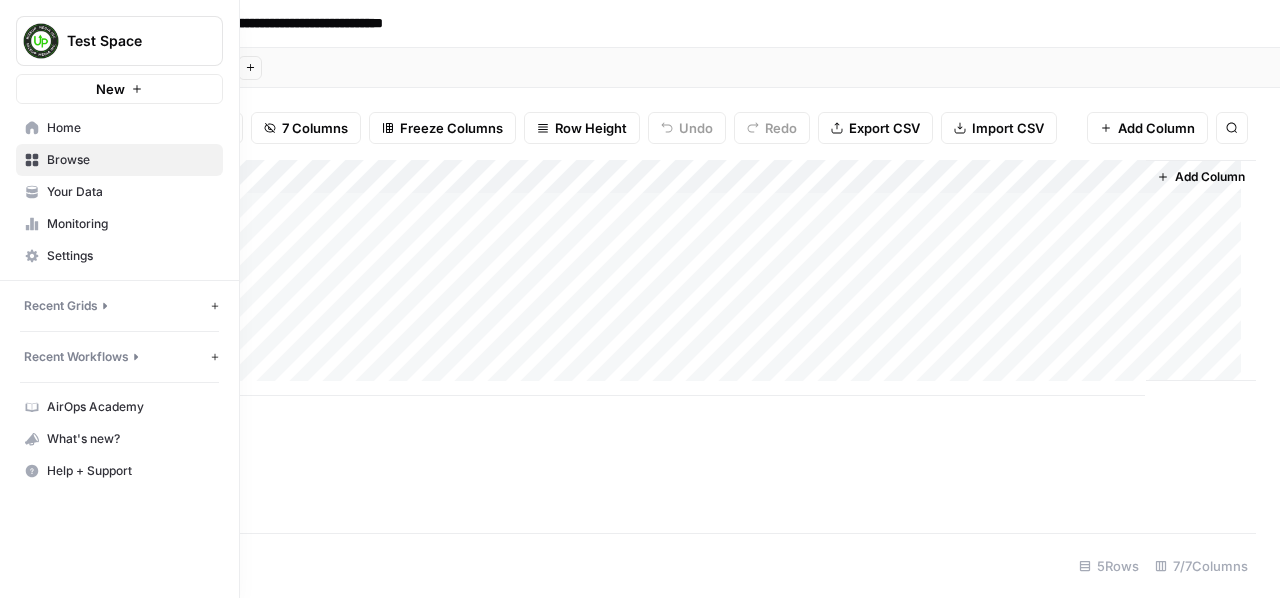 click on "Recent Workflows" at bounding box center [76, 357] 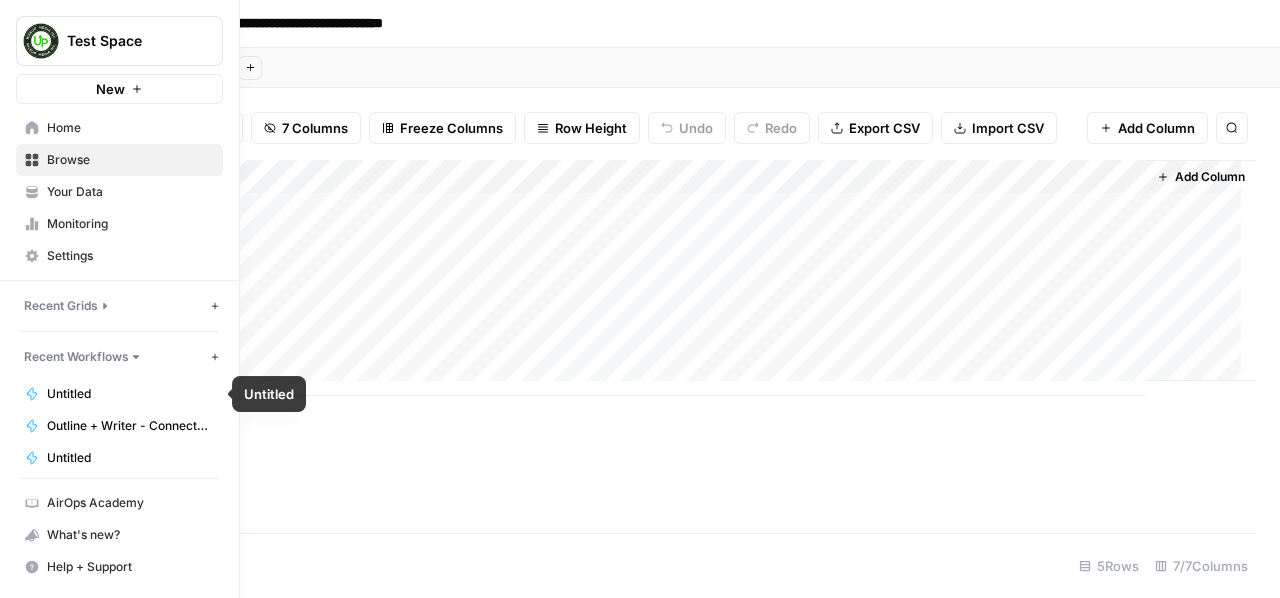 click on "Untitled" at bounding box center [130, 394] 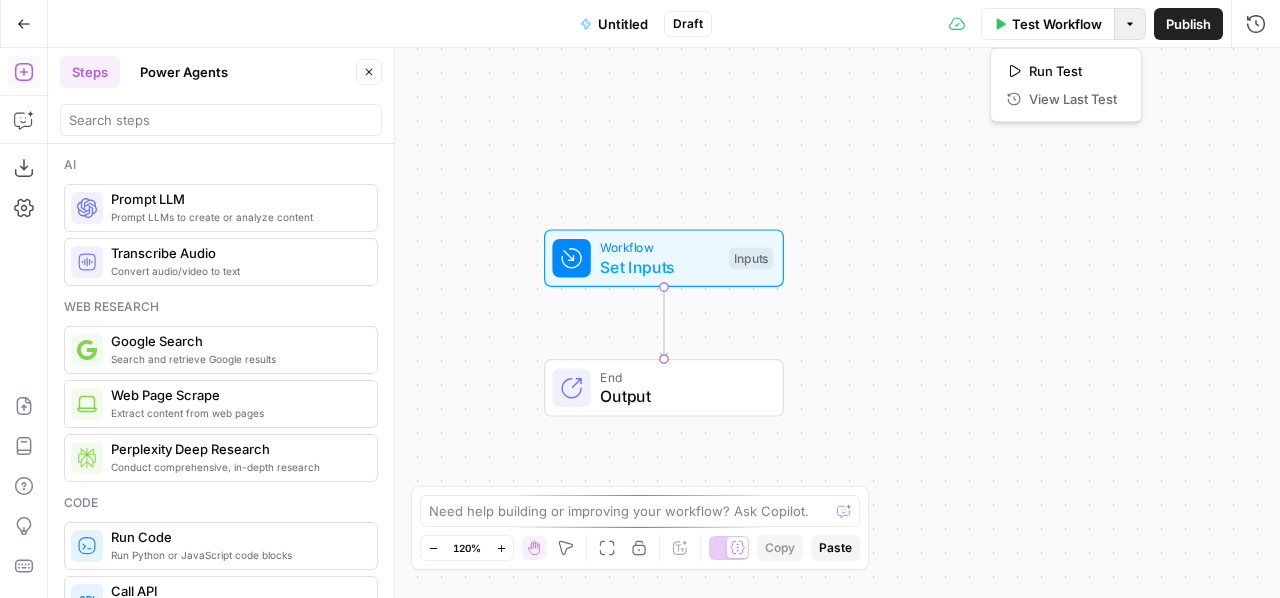 click on "Options" at bounding box center (1130, 24) 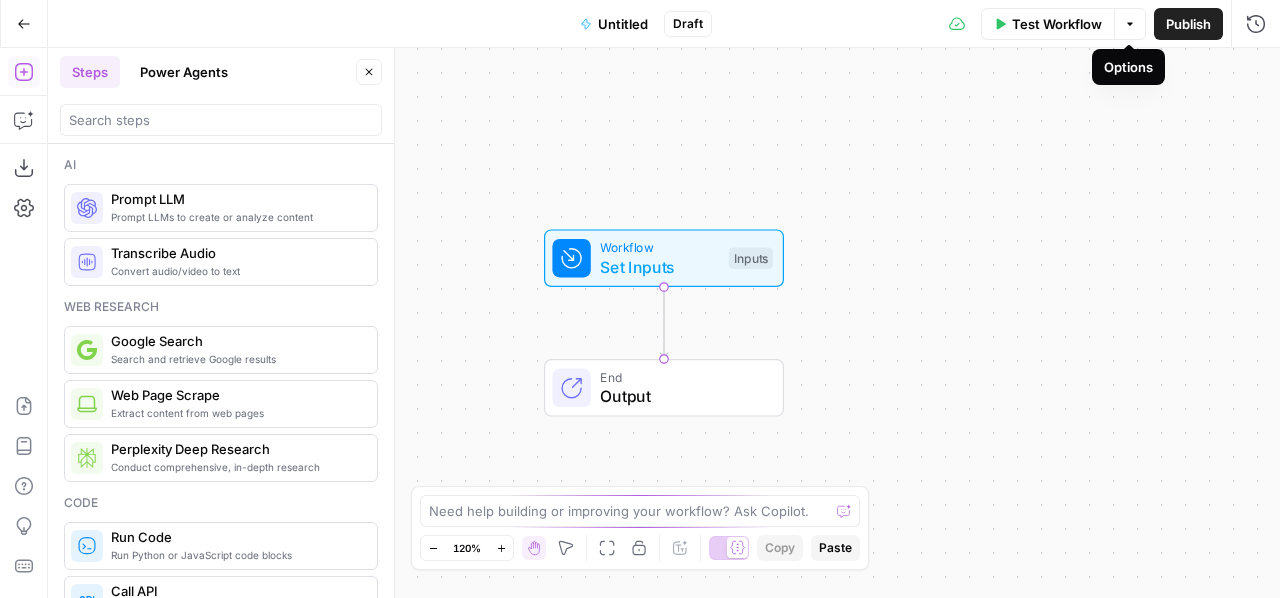 click on "Options" at bounding box center [1130, 24] 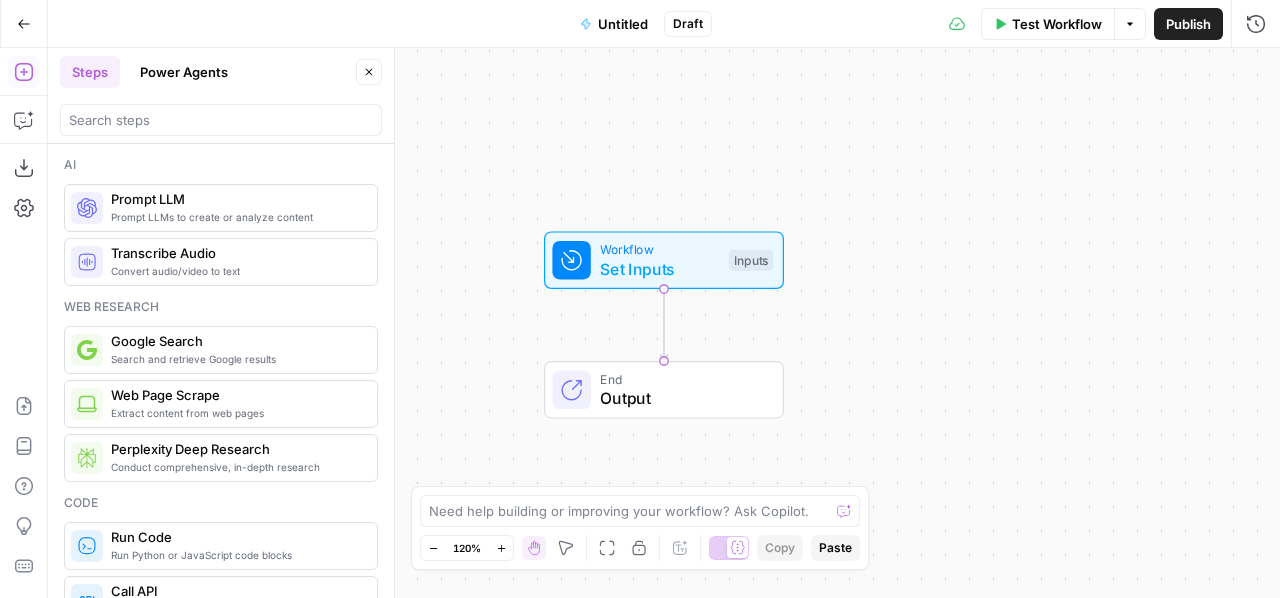 click on "Untitled" at bounding box center (623, 24) 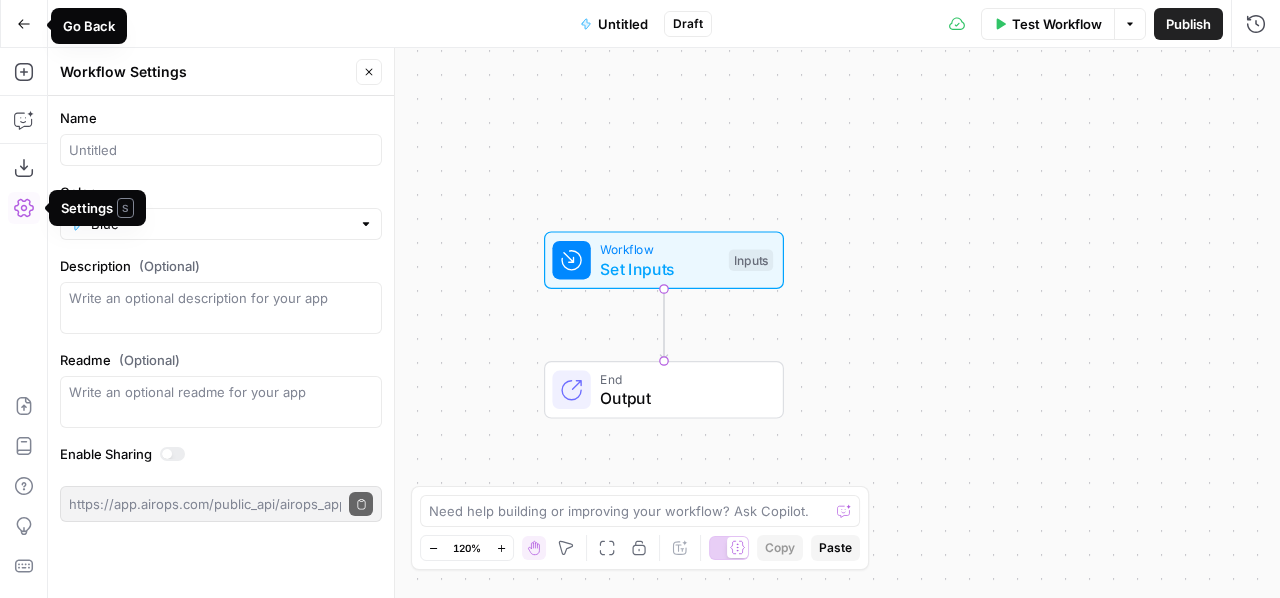 click 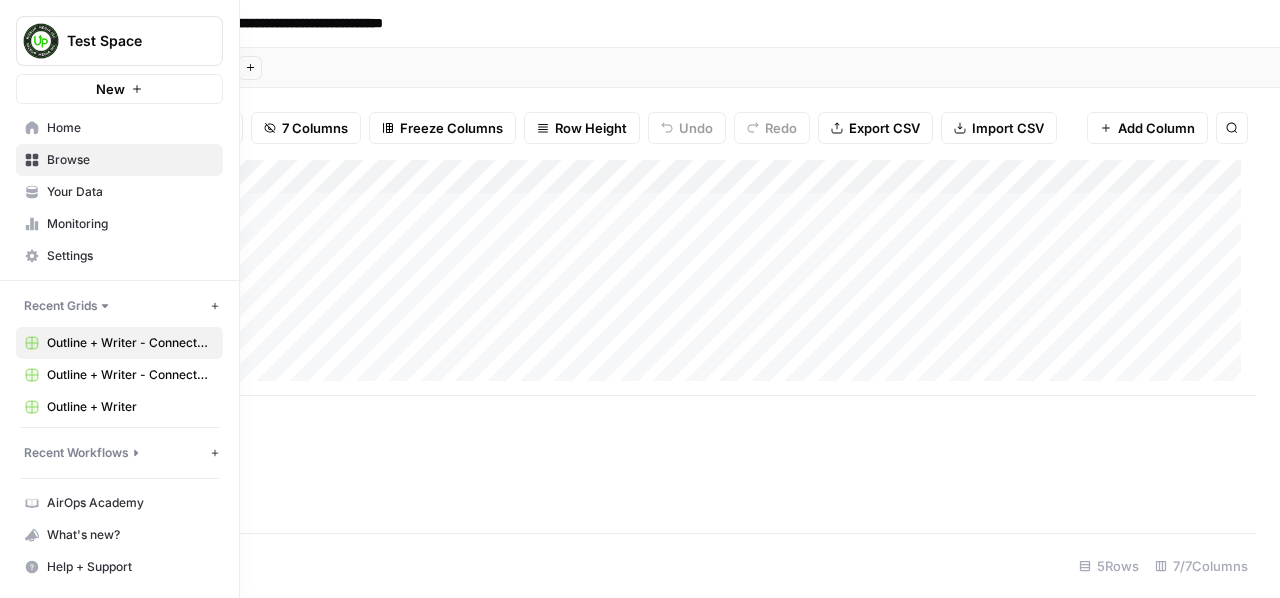 click on "Recent Workflows" at bounding box center (76, 453) 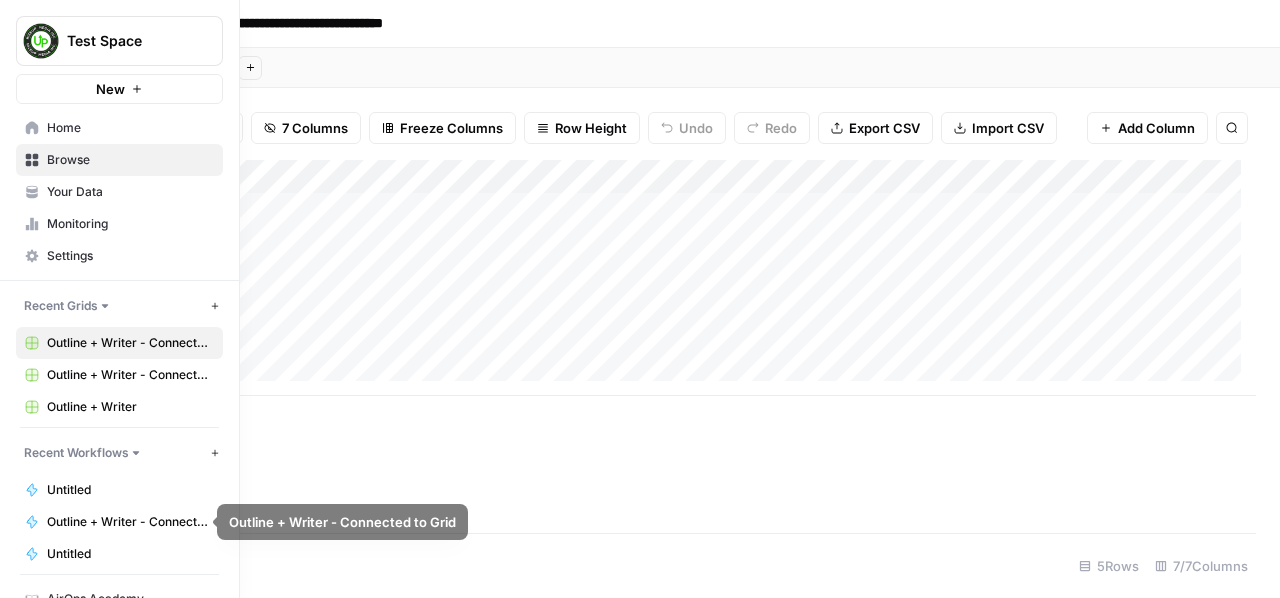 click on "Untitled" at bounding box center [130, 490] 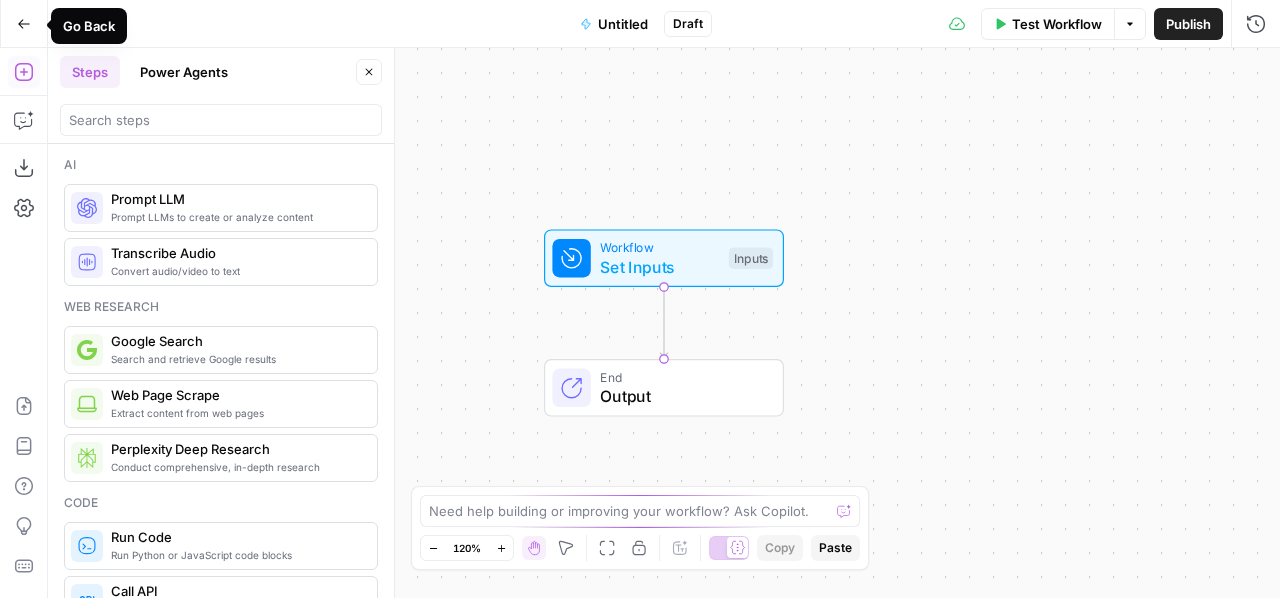 click 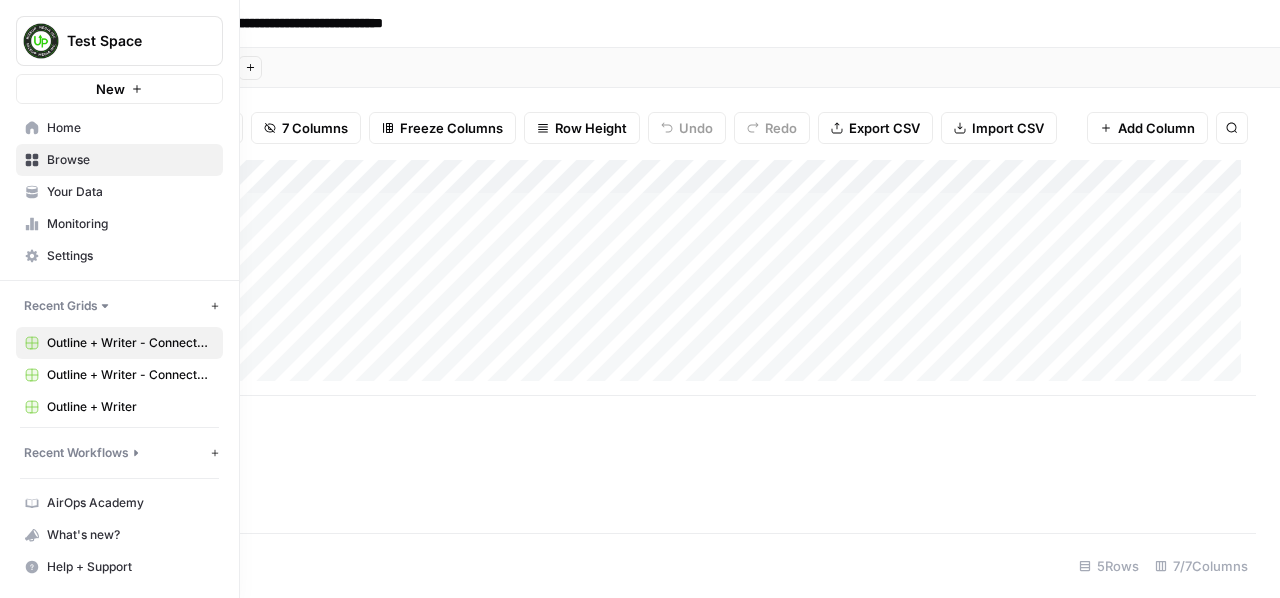 click on "Recent Workflows" at bounding box center [76, 453] 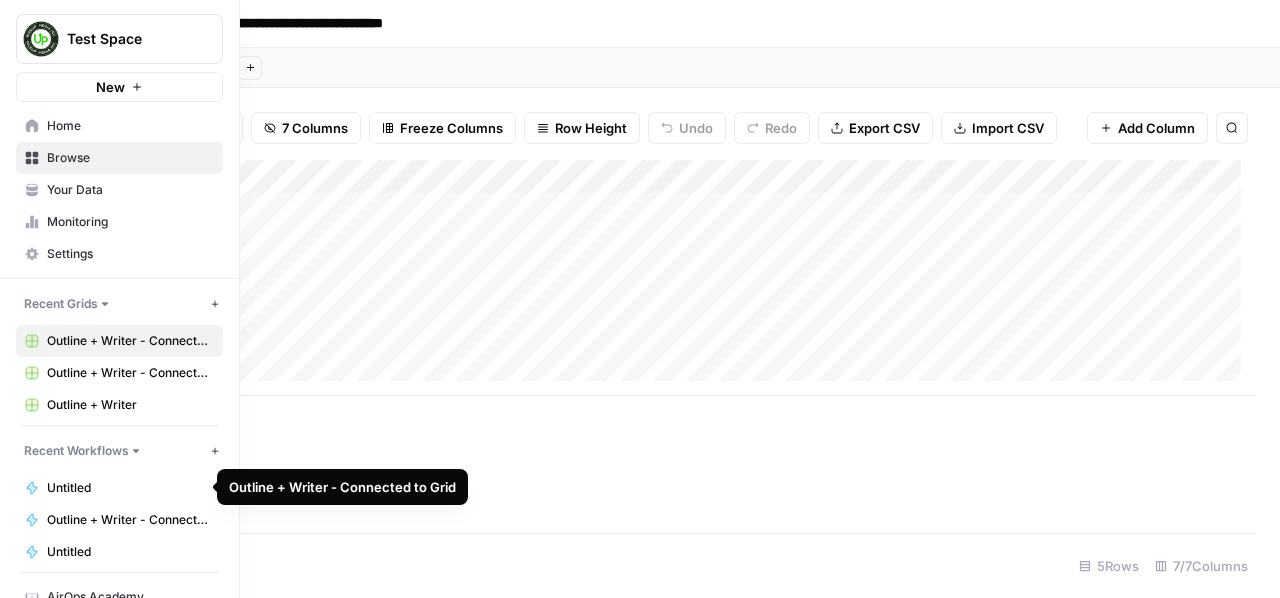scroll, scrollTop: 0, scrollLeft: 0, axis: both 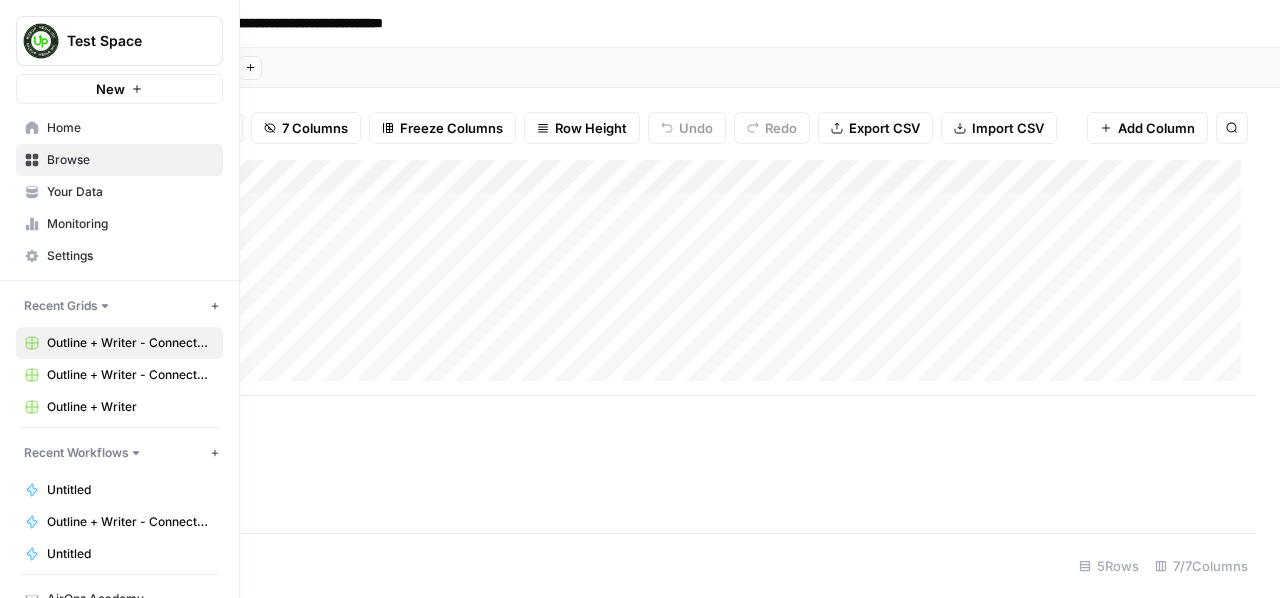 click on "Settings" at bounding box center [130, 256] 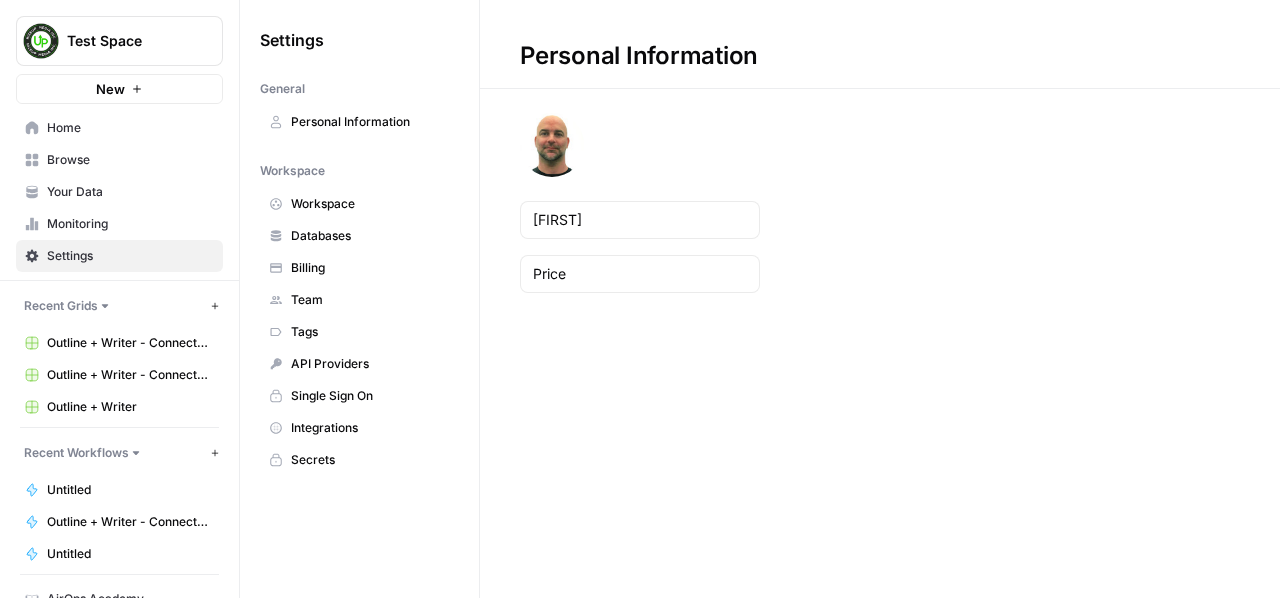 click on "Databases" at bounding box center (370, 236) 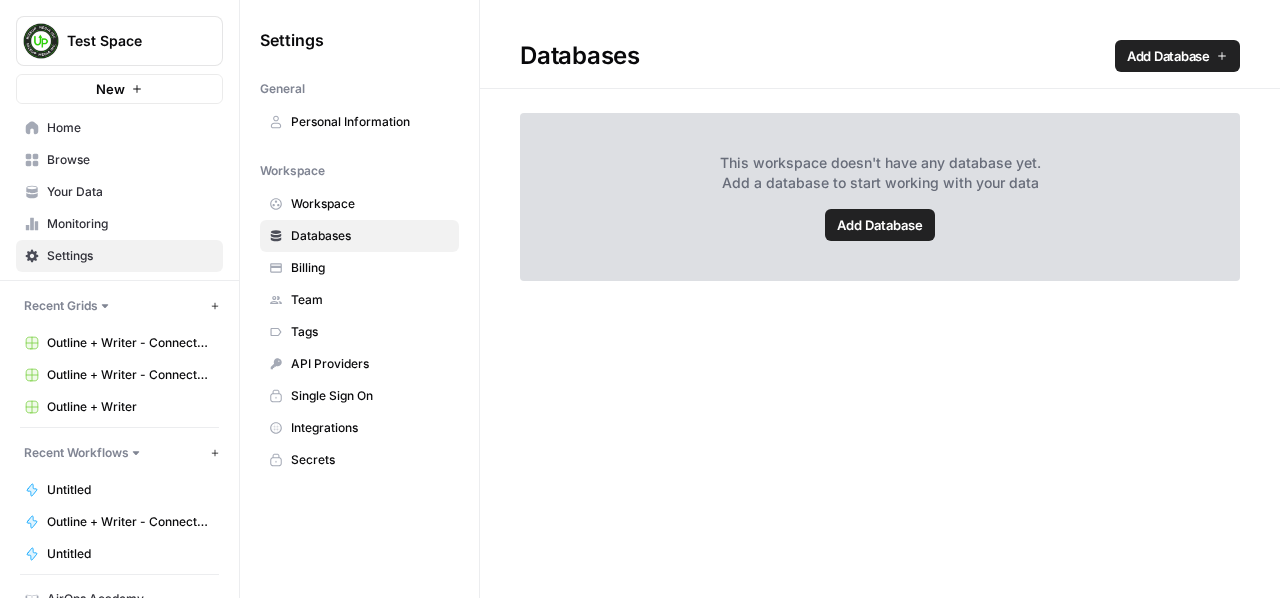click on "Add Database" at bounding box center (880, 225) 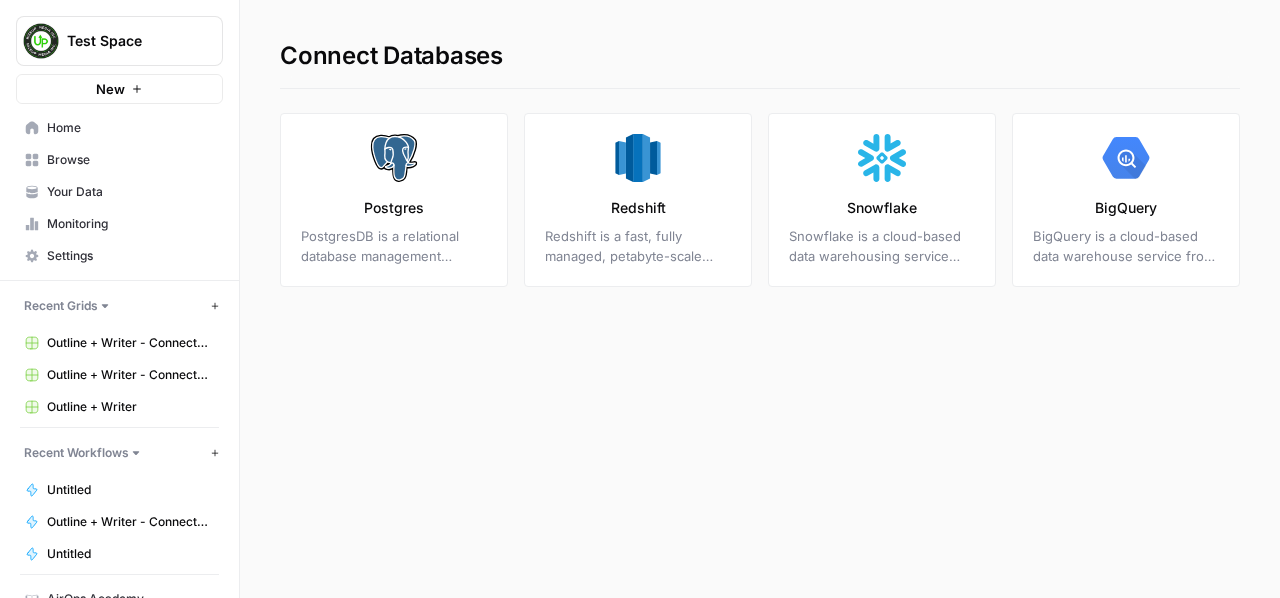 click on "Your Data" at bounding box center [130, 192] 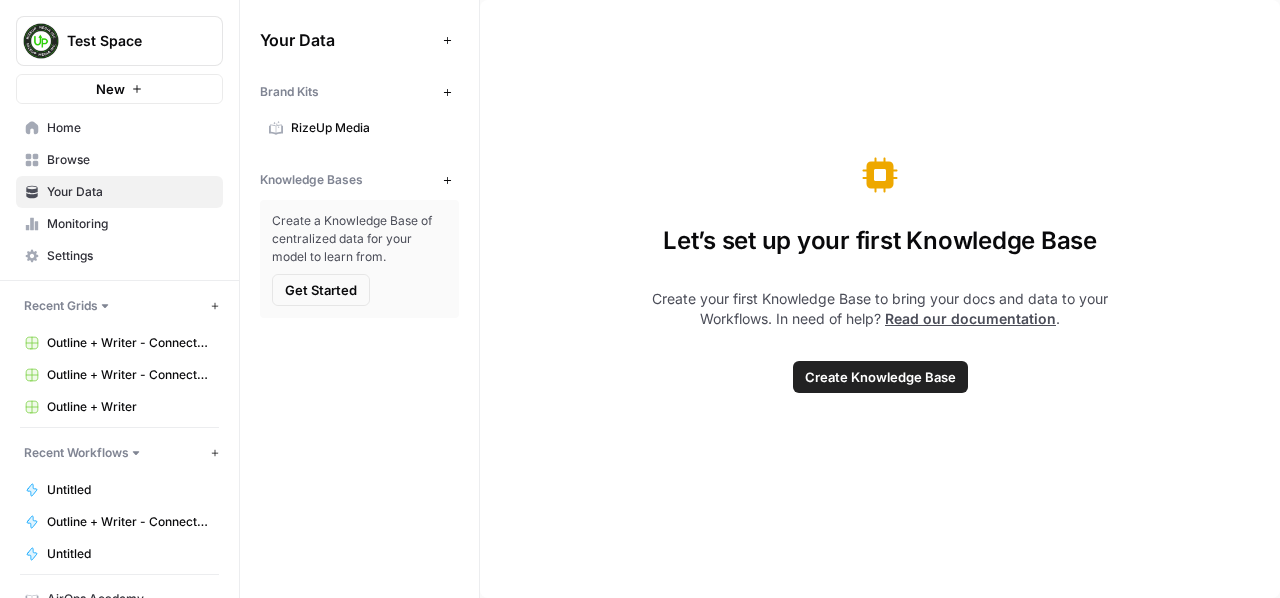 click on "Create Knowledge Base" at bounding box center [880, 377] 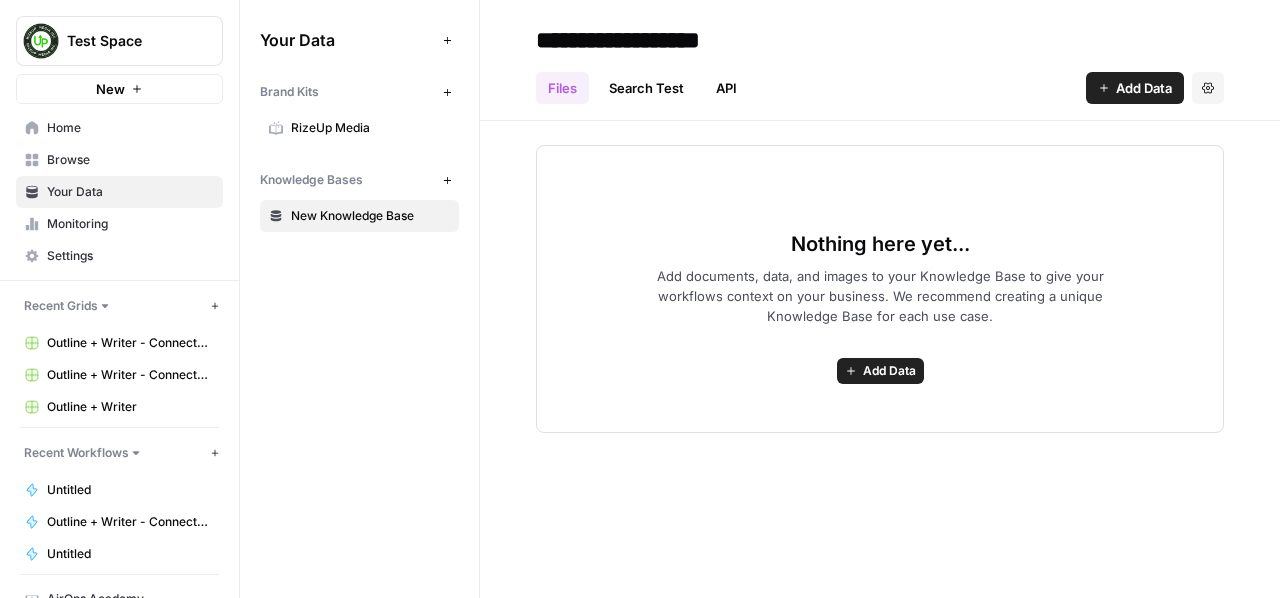 click on "Add Data" at bounding box center [889, 371] 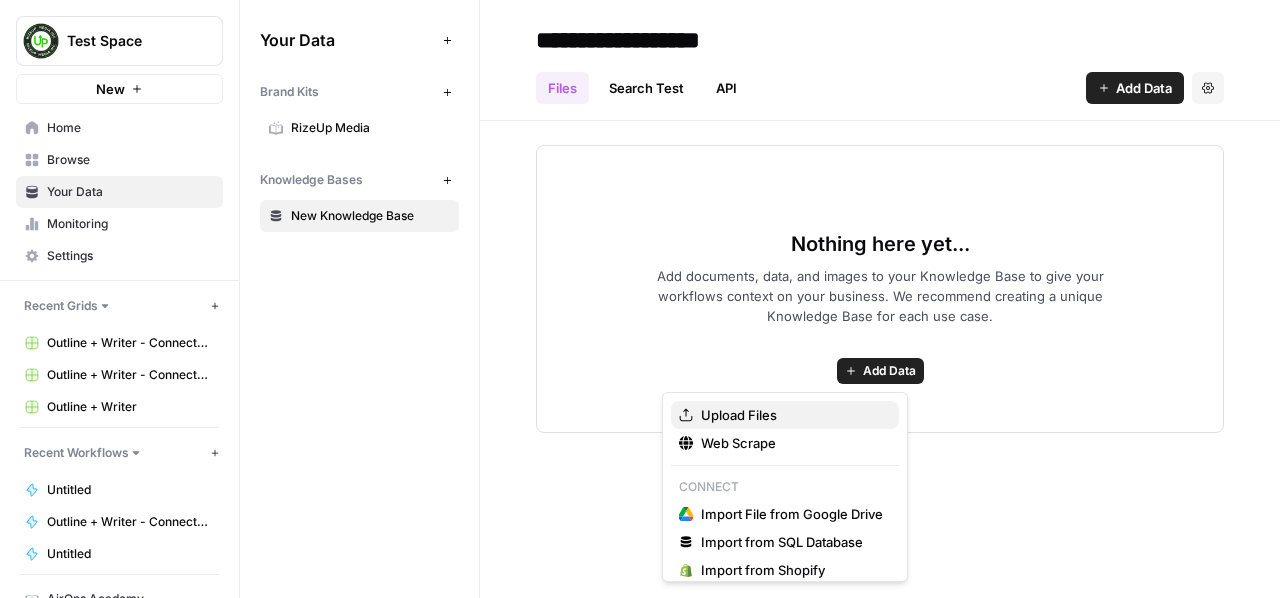 click on "Upload Files" at bounding box center (792, 415) 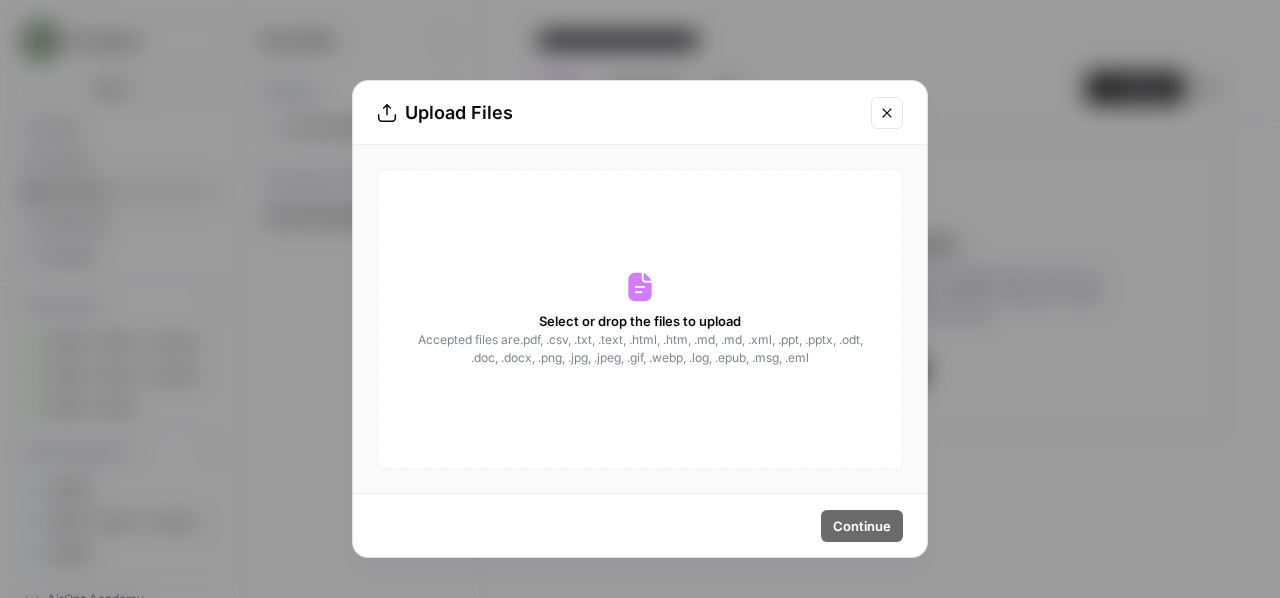 click on "Select or drop the files to upload" at bounding box center (640, 321) 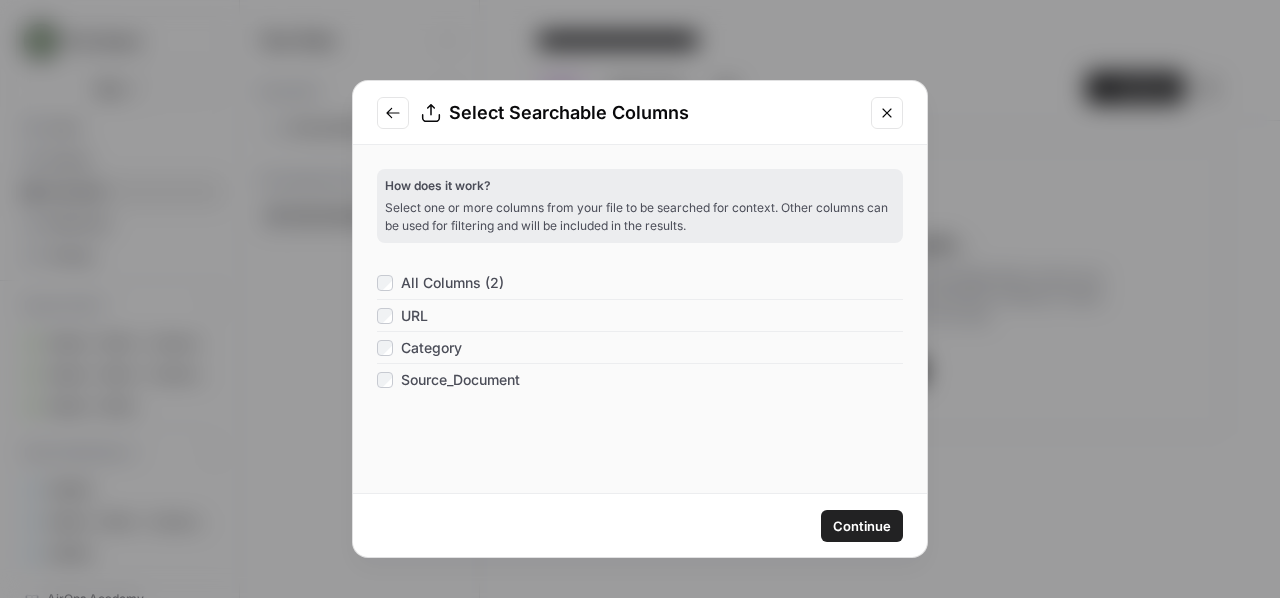 click on "Continue" at bounding box center (862, 526) 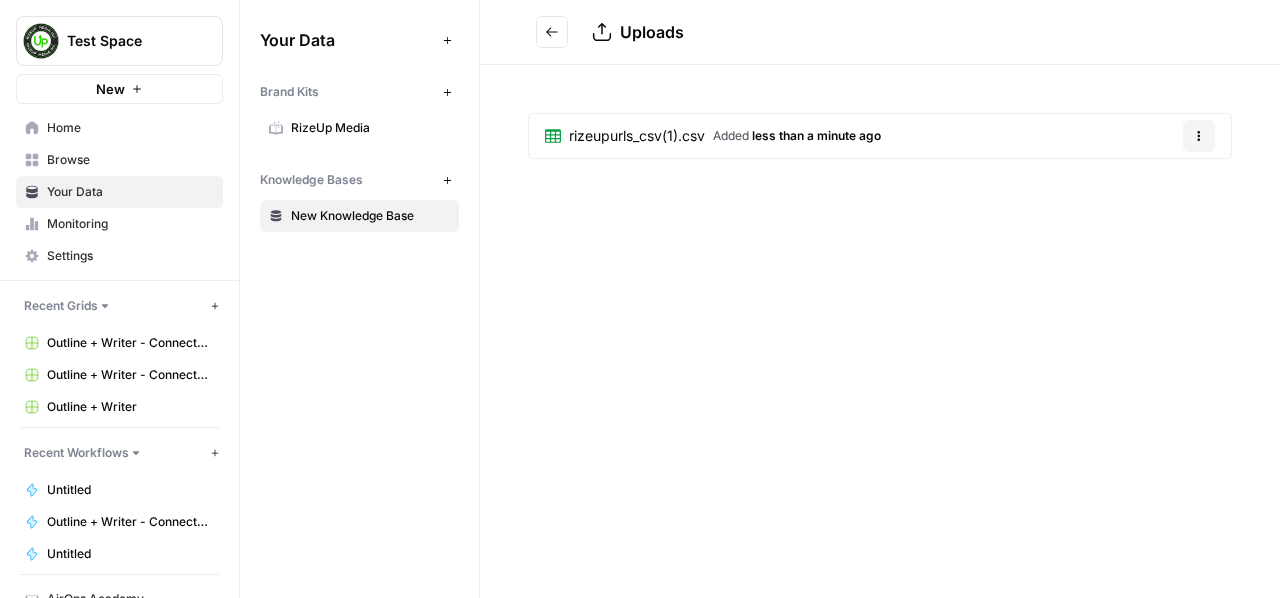 click on "Monitoring" at bounding box center (130, 224) 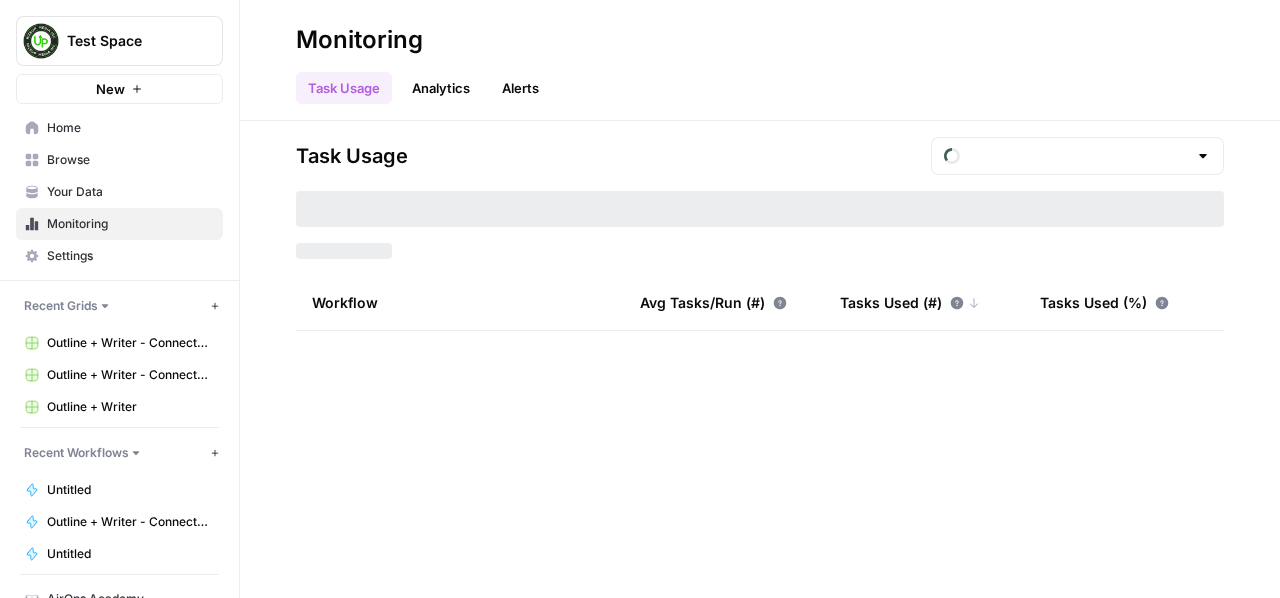 type on "July Included Tasks" 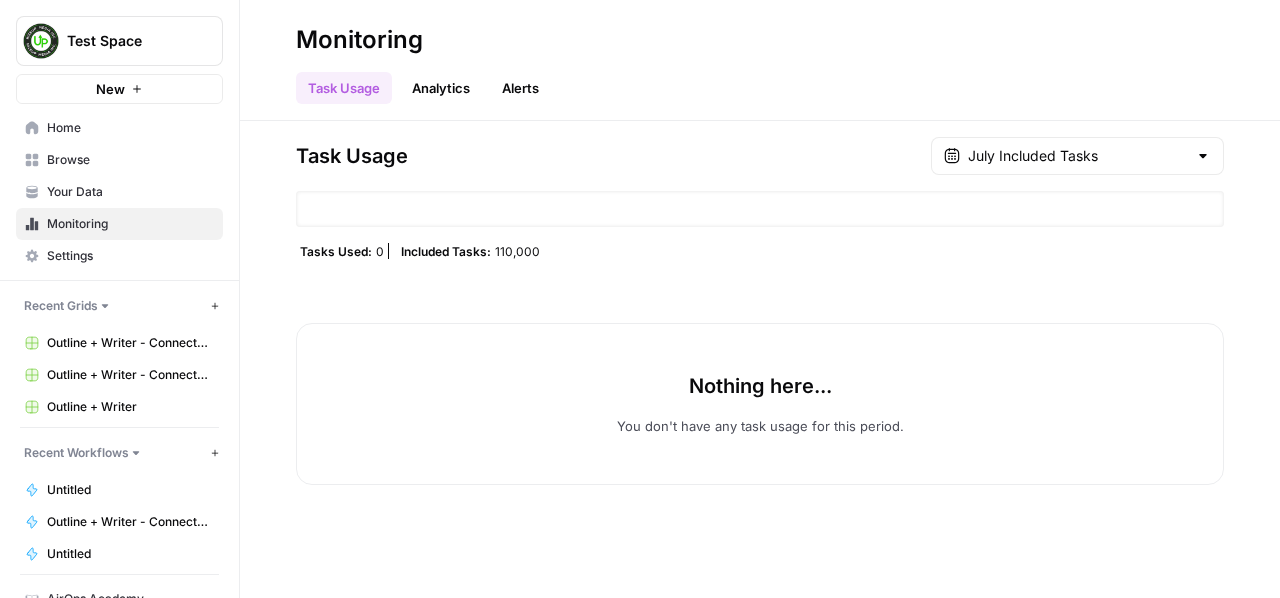 click on "Settings" at bounding box center (130, 256) 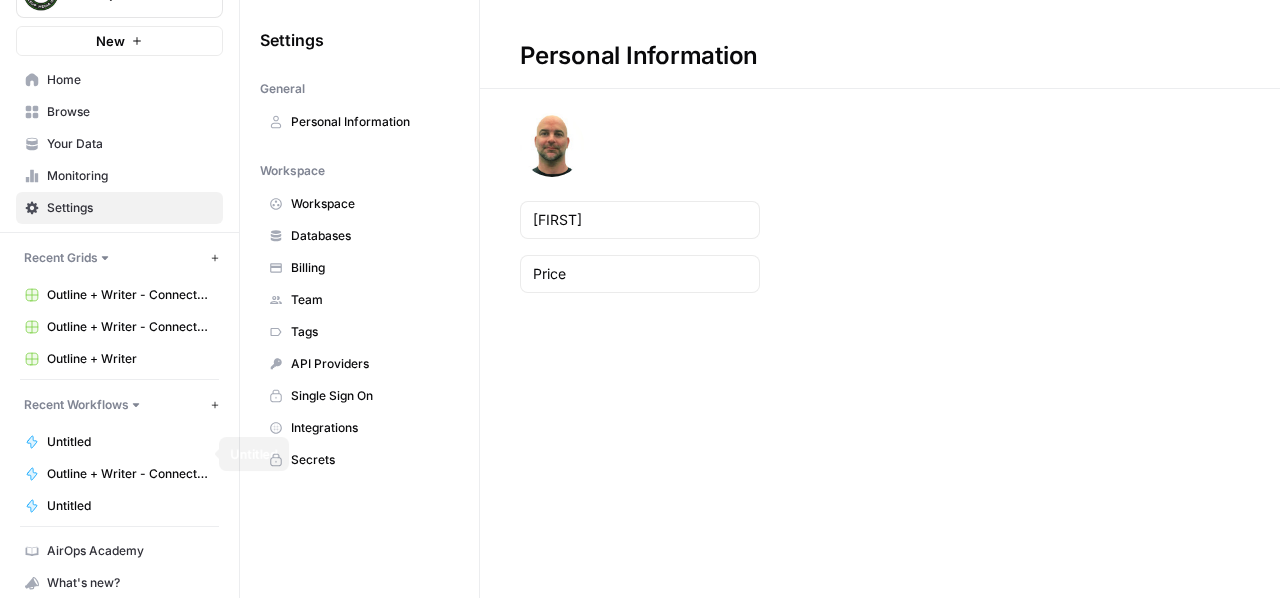 scroll, scrollTop: 0, scrollLeft: 0, axis: both 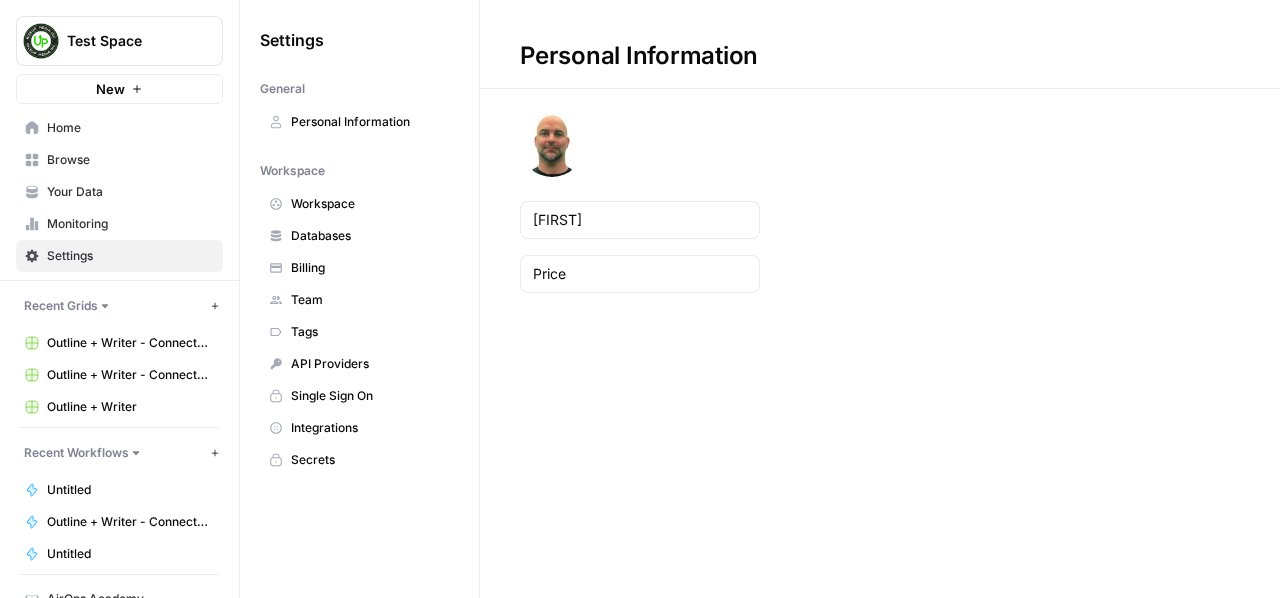click at bounding box center [41, 41] 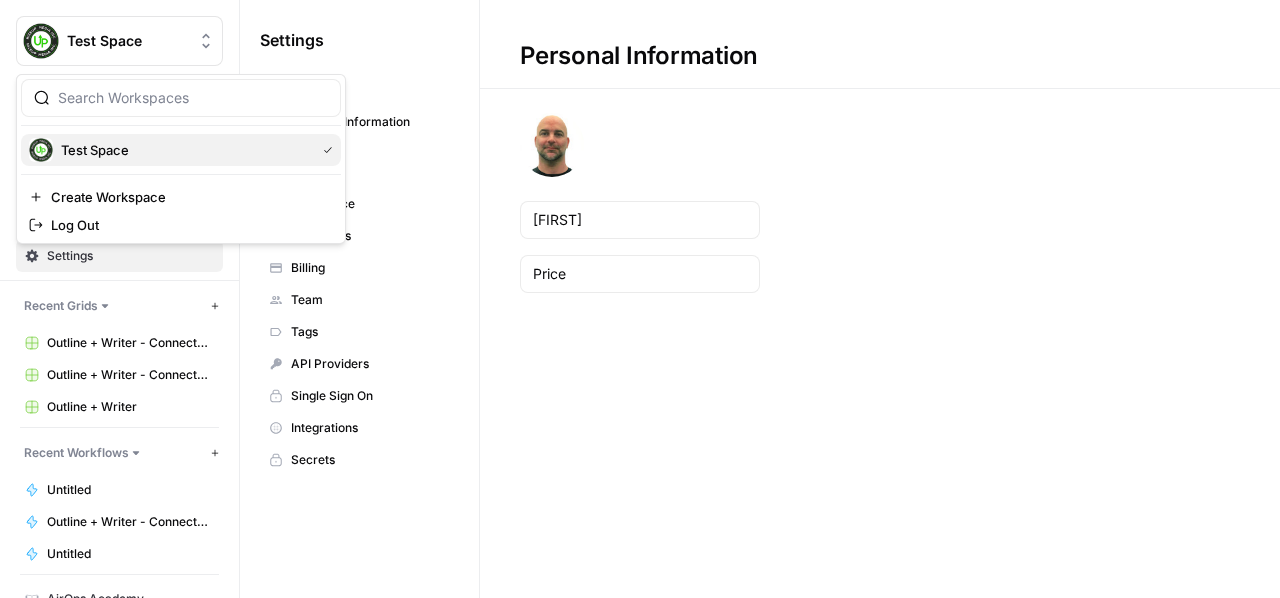 click on "Test Space" at bounding box center (184, 150) 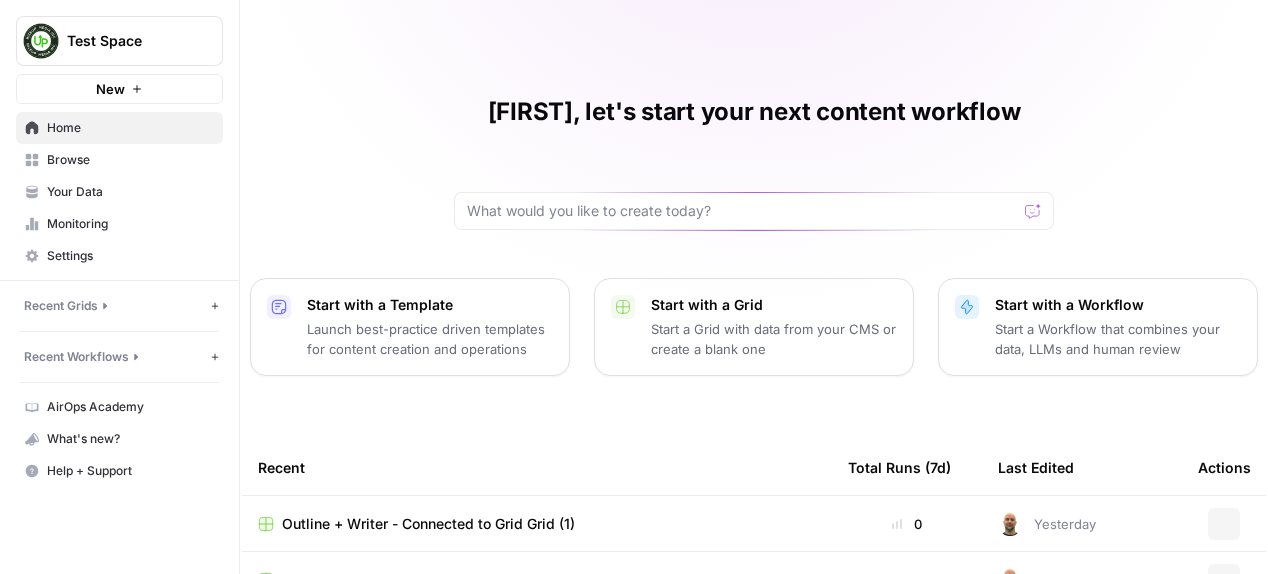 scroll, scrollTop: 0, scrollLeft: 0, axis: both 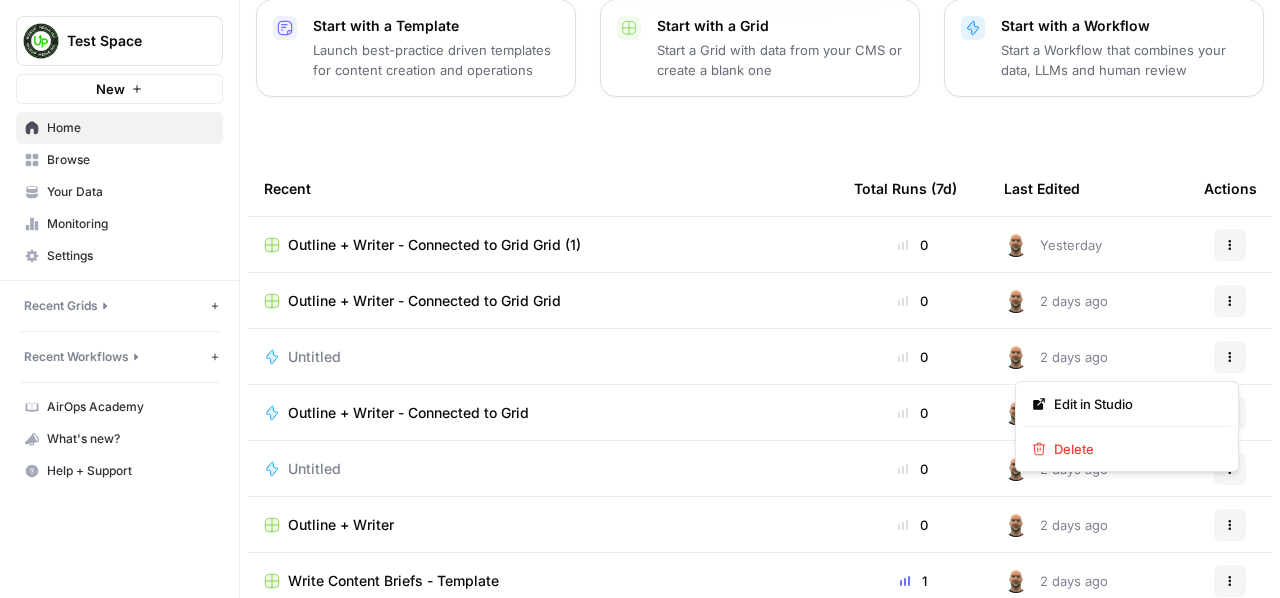 click 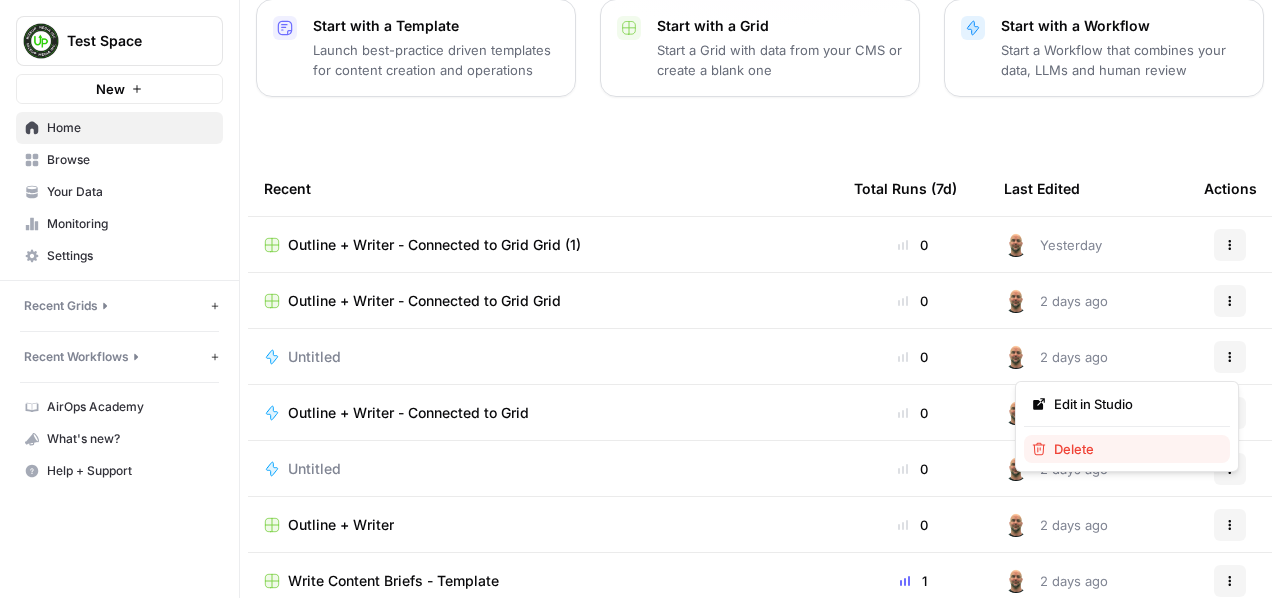 click on "Delete" at bounding box center [1134, 449] 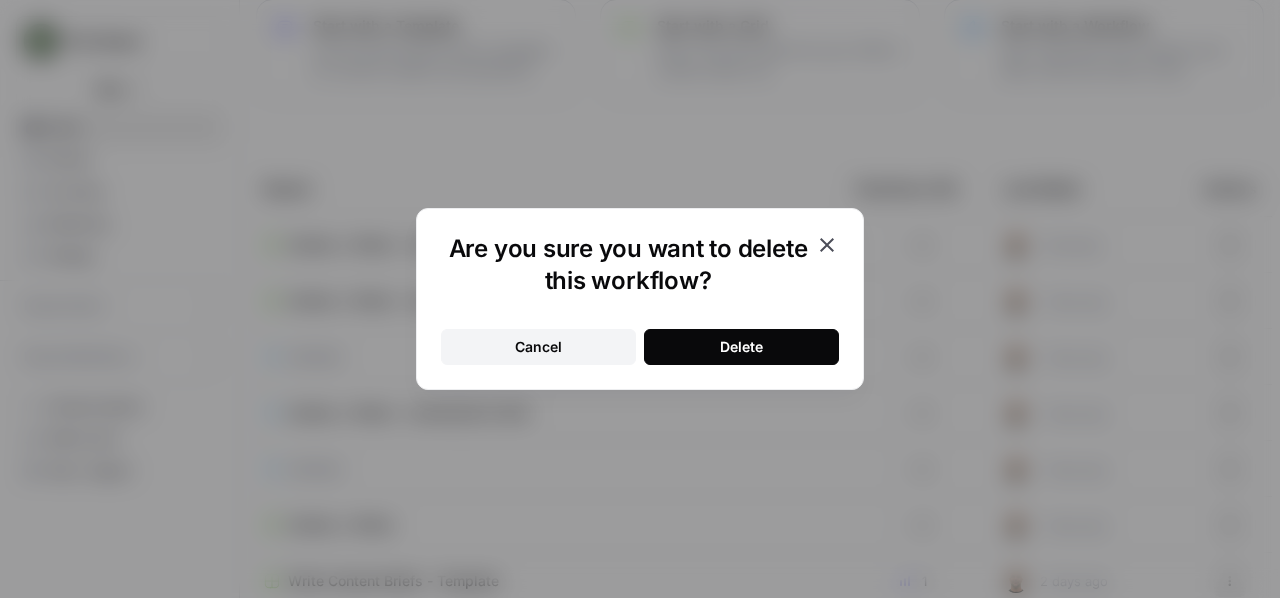 click on "Delete" at bounding box center [741, 347] 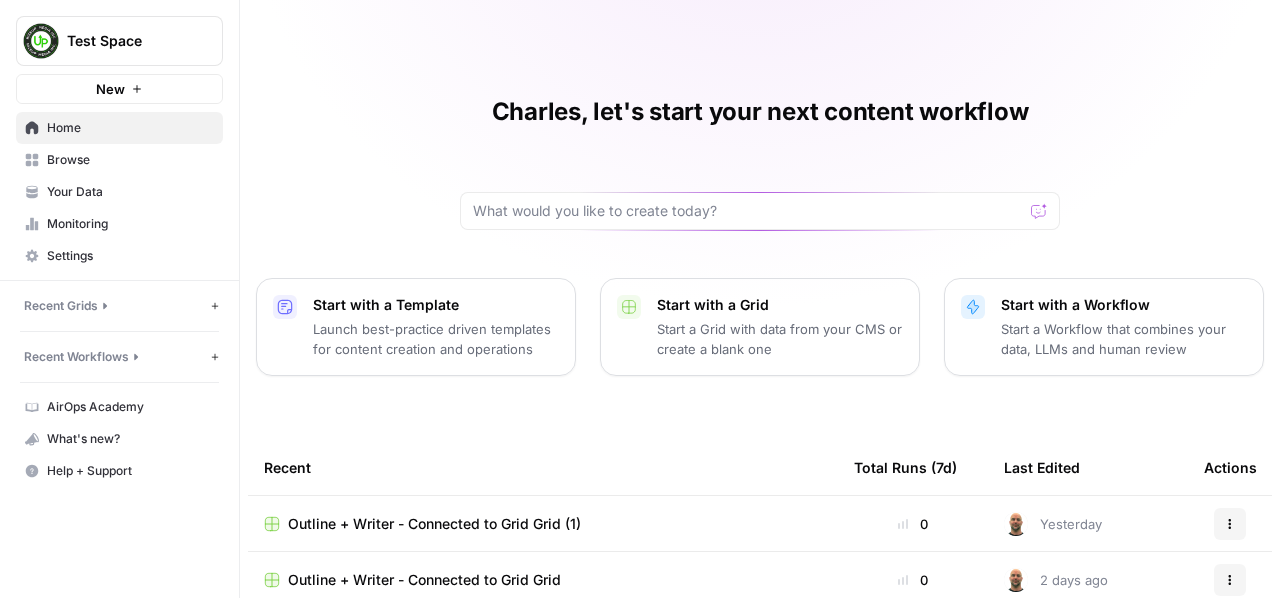 scroll, scrollTop: 322, scrollLeft: 0, axis: vertical 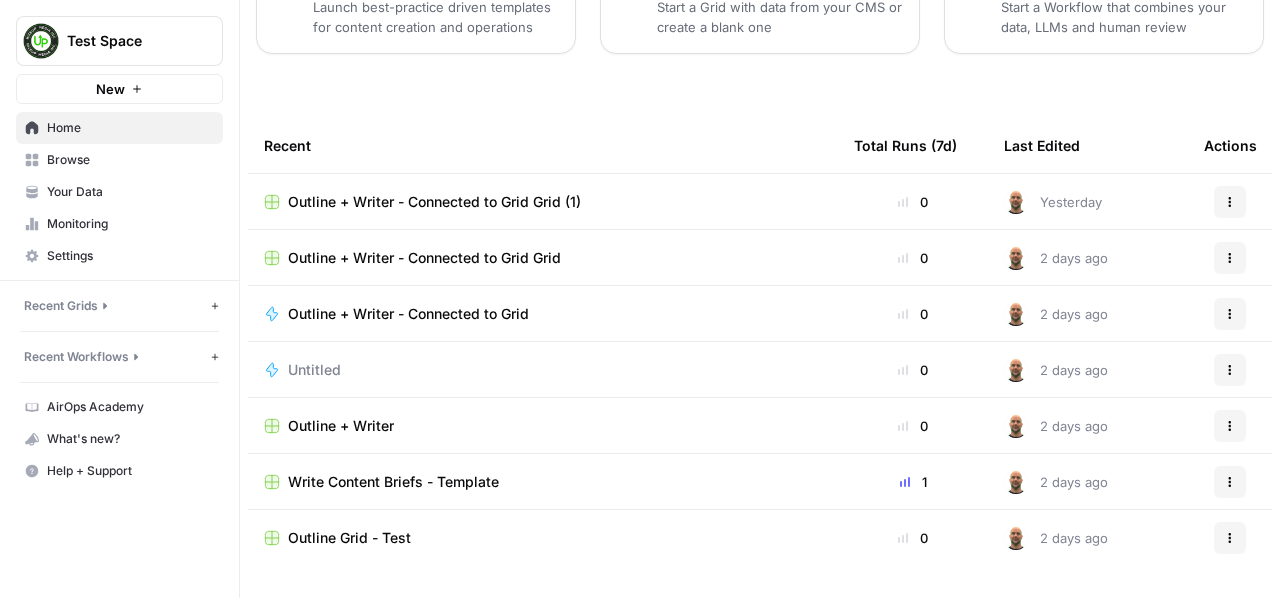 click on "Untitled" at bounding box center [543, 370] 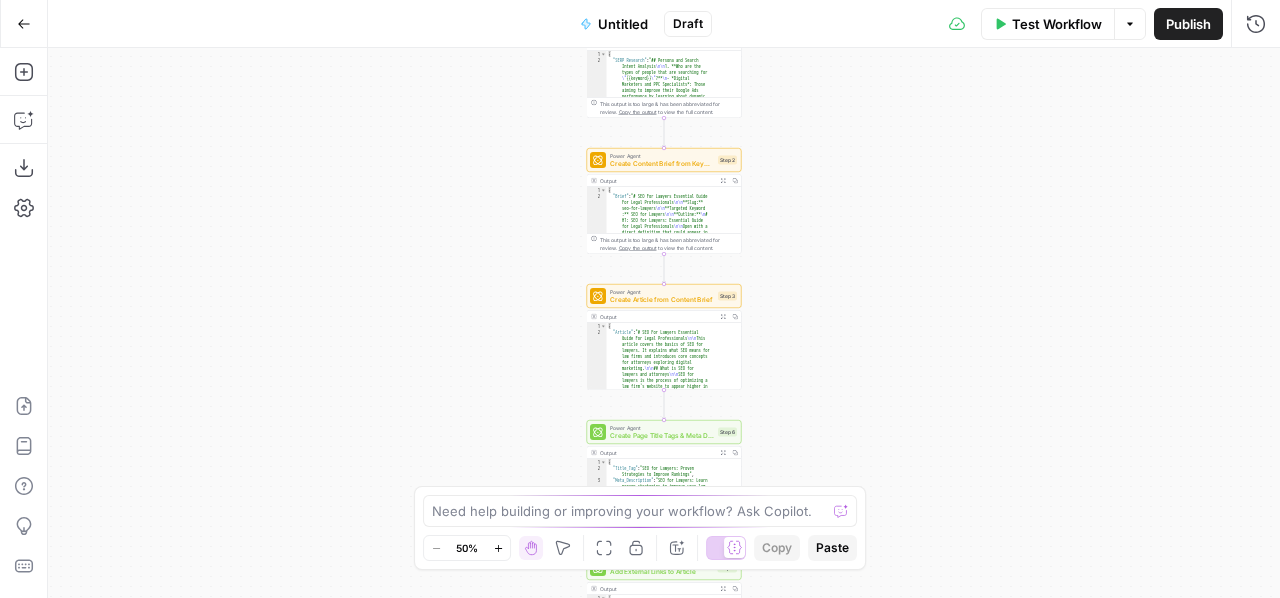 click 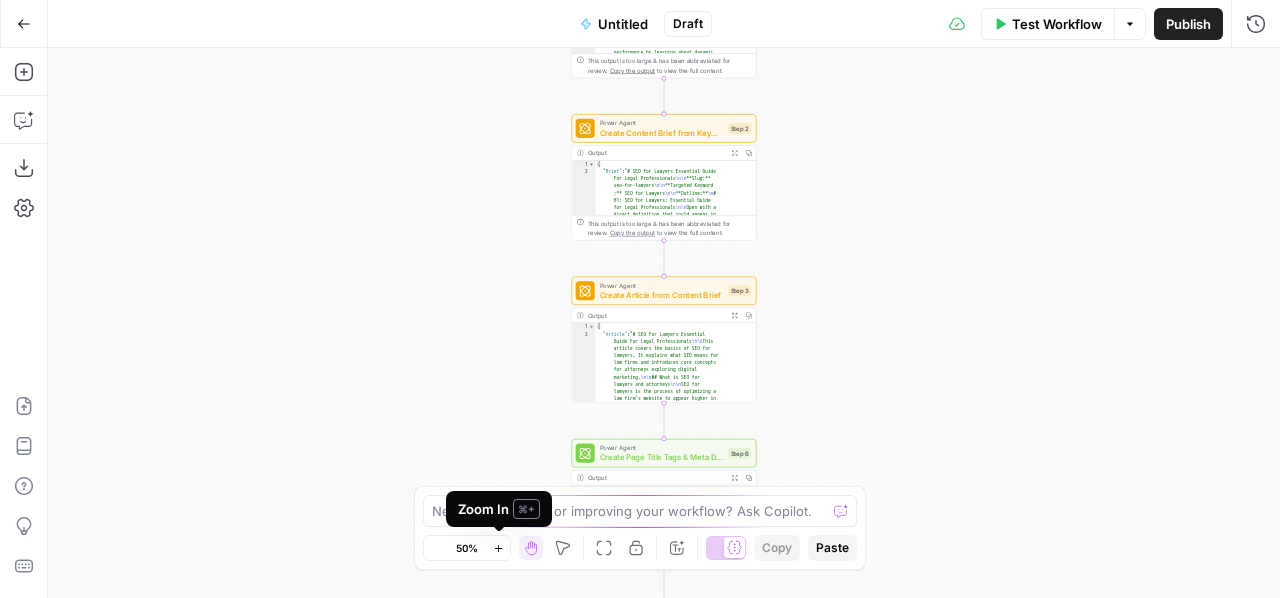 click 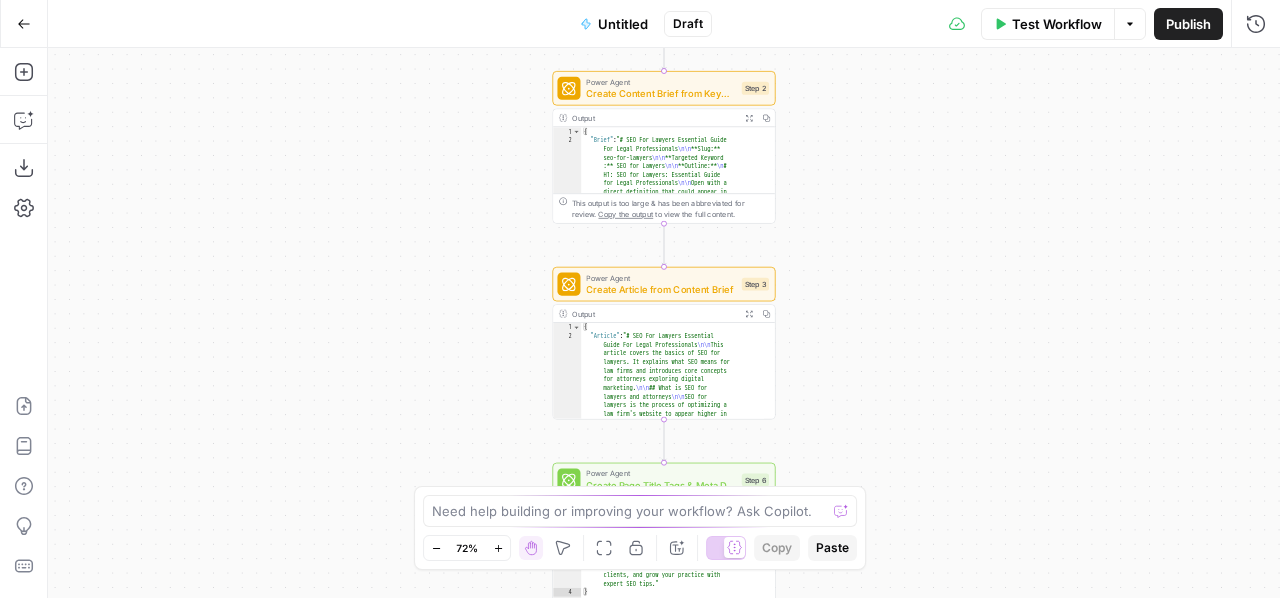 click 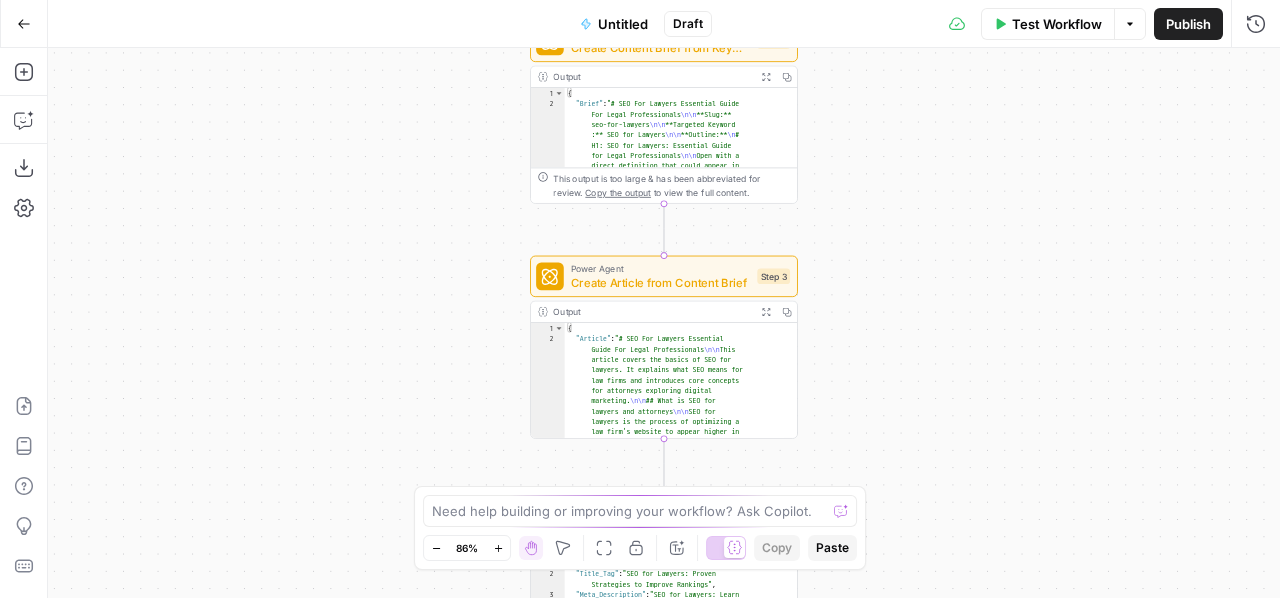 click 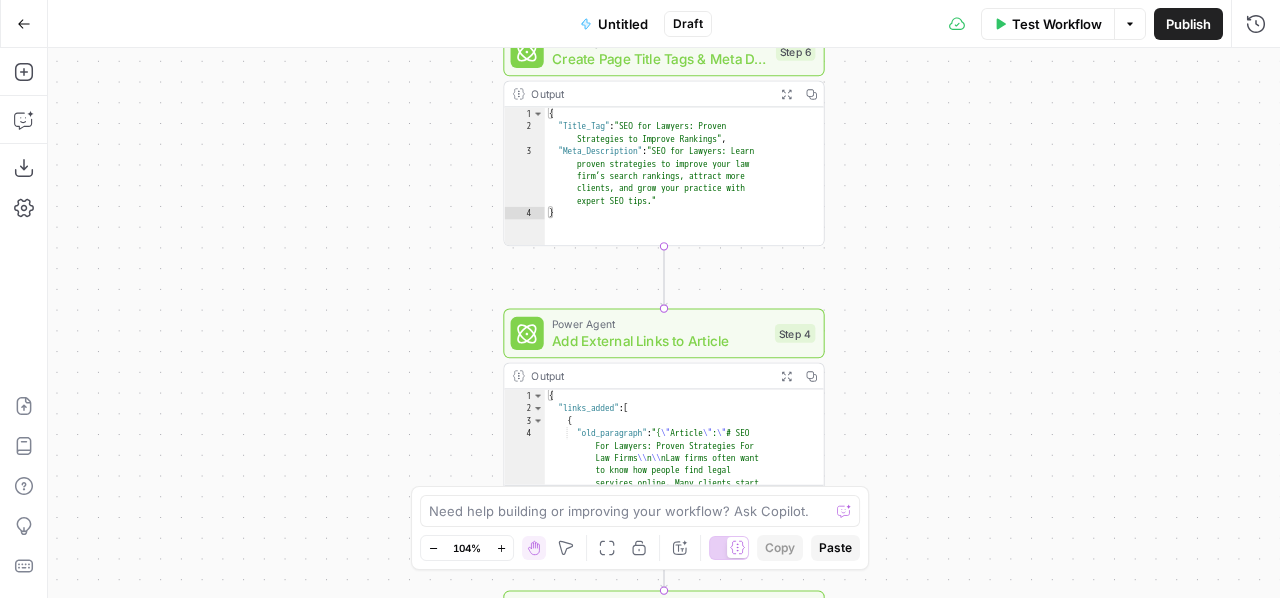 click on "Untitled" at bounding box center (623, 24) 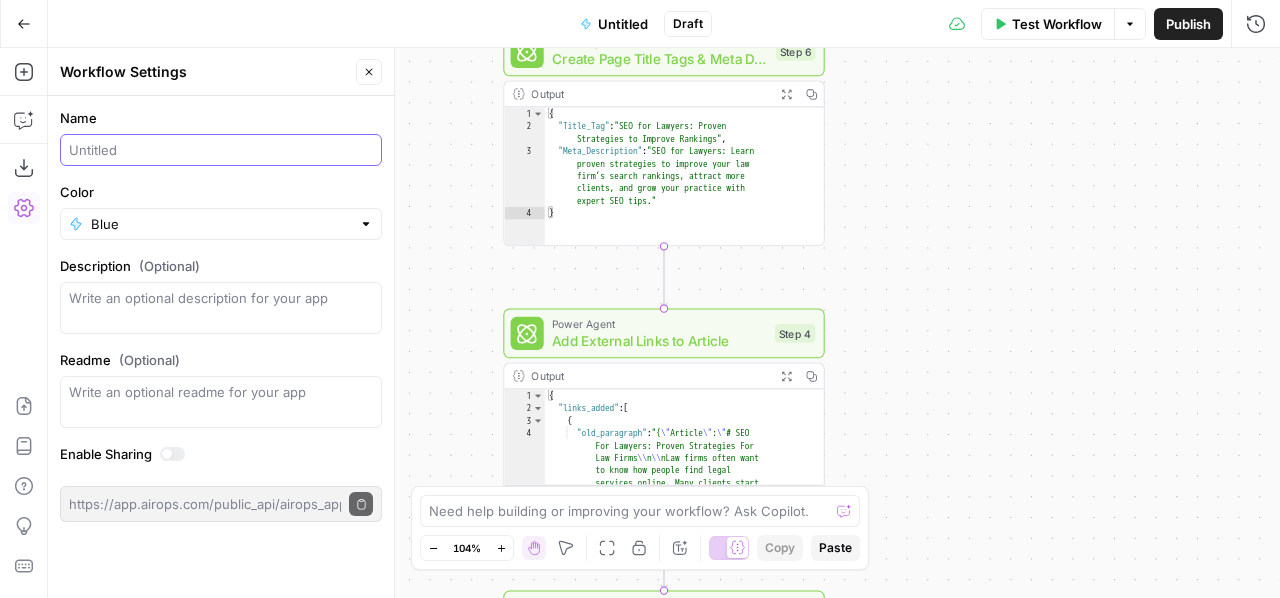click on "Name" at bounding box center [221, 150] 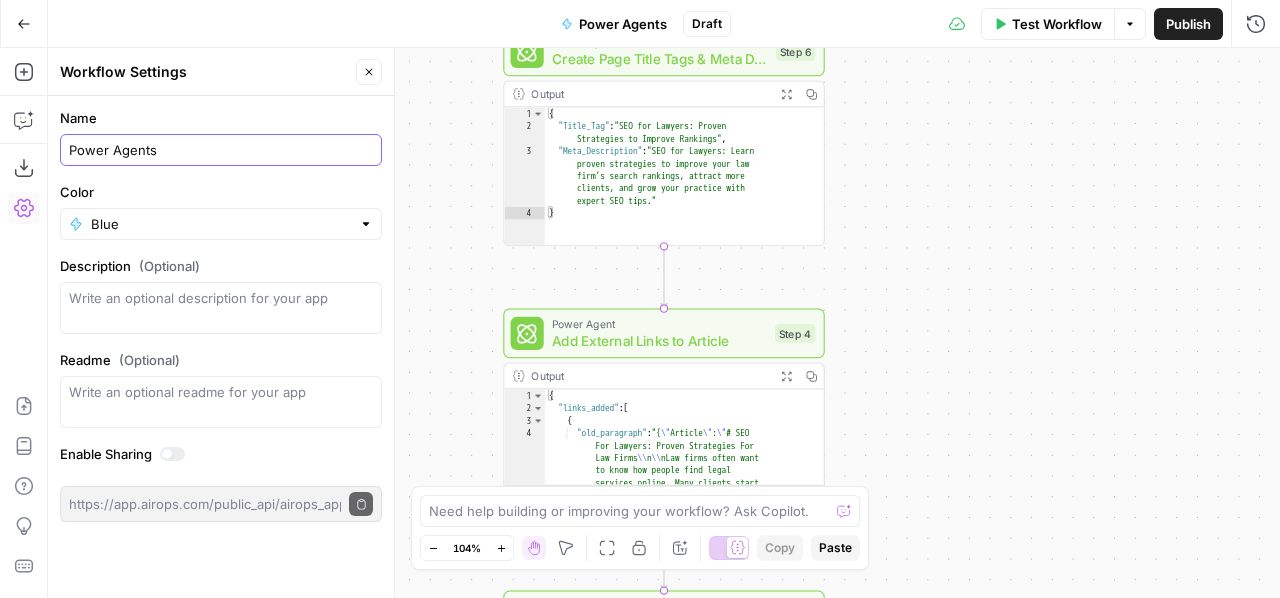 type on "Power Agents" 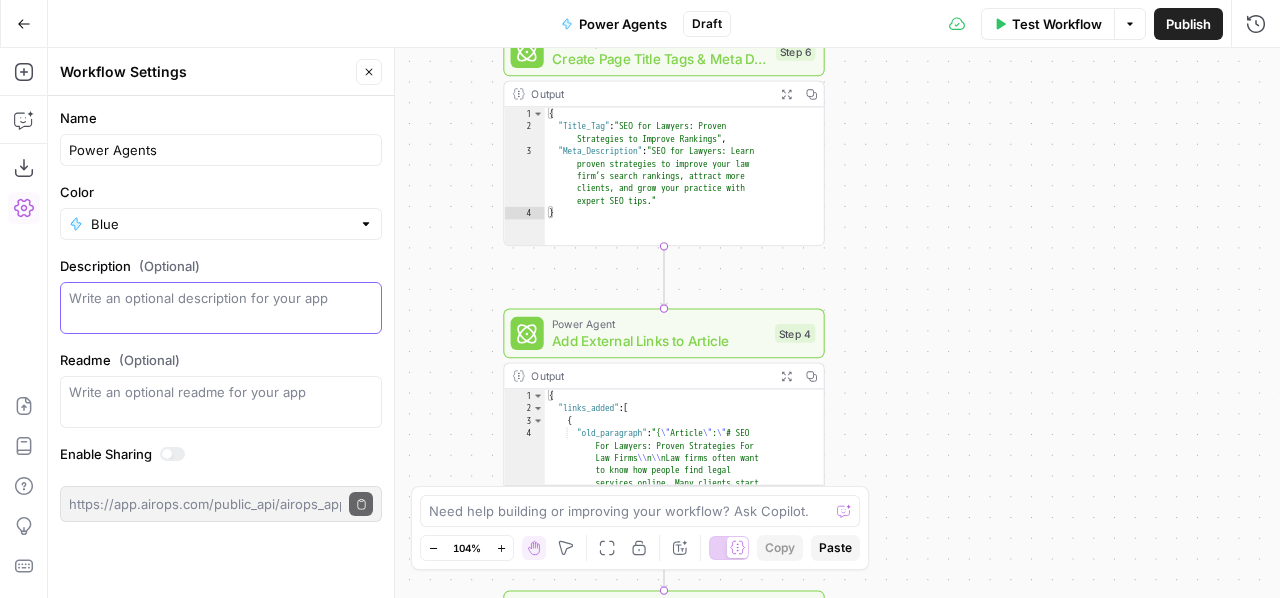 click on "Description   (Optional)" at bounding box center (221, 308) 